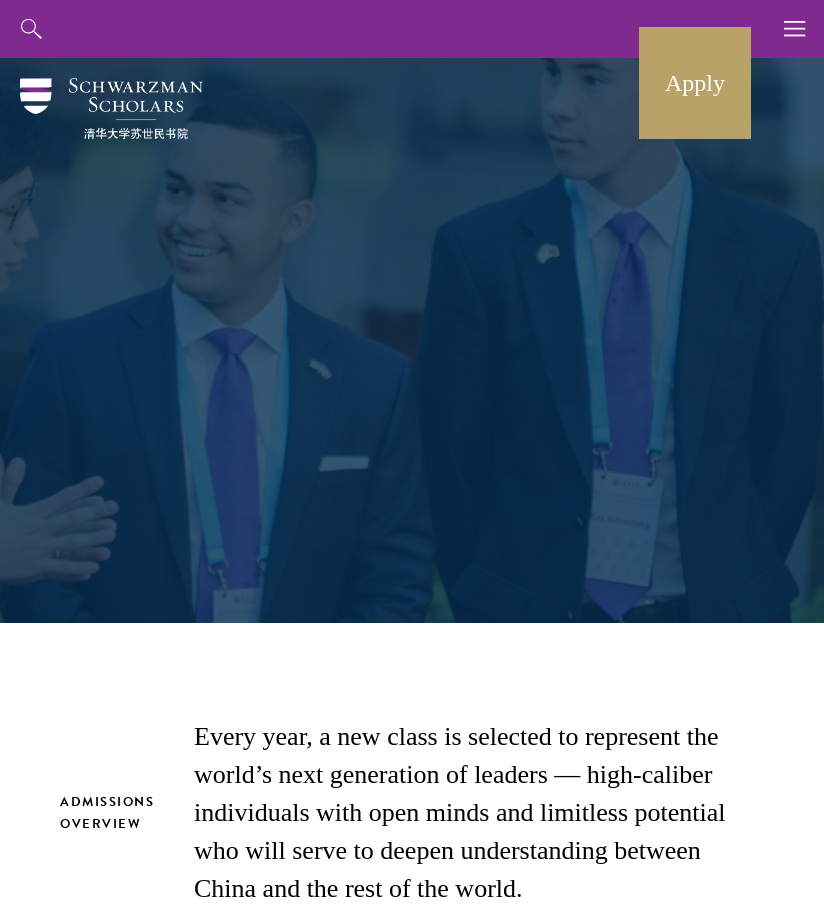 scroll, scrollTop: 0, scrollLeft: 0, axis: both 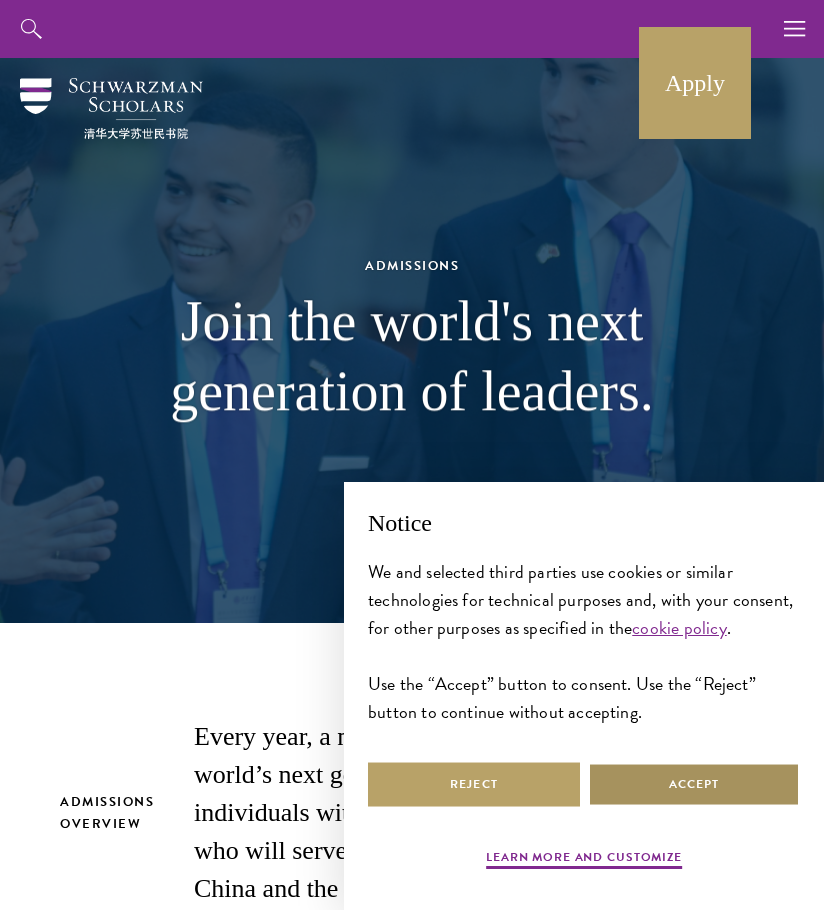 click on "Accept" at bounding box center (694, 784) 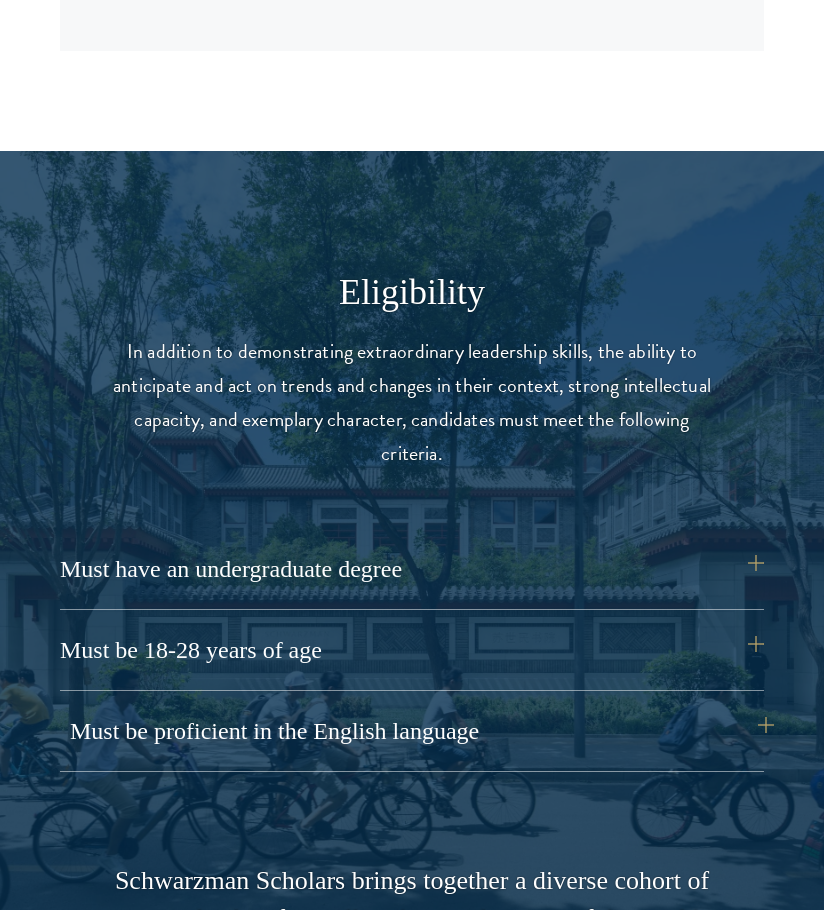 scroll, scrollTop: 2160, scrollLeft: 0, axis: vertical 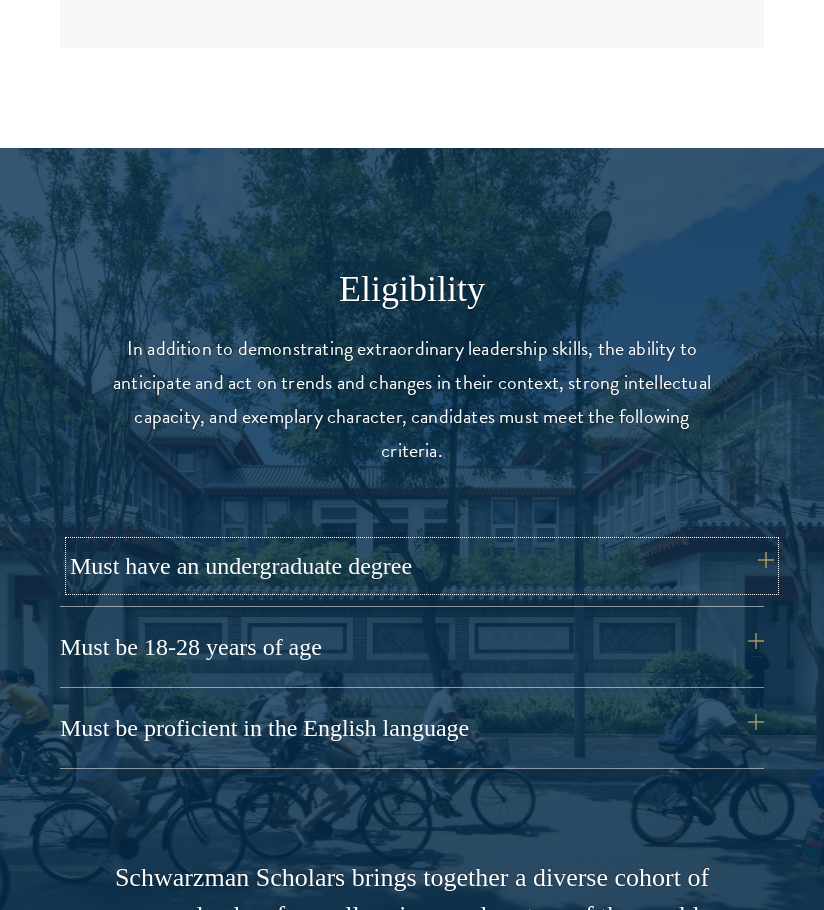 click on "Must have an undergraduate degree" at bounding box center [422, 566] 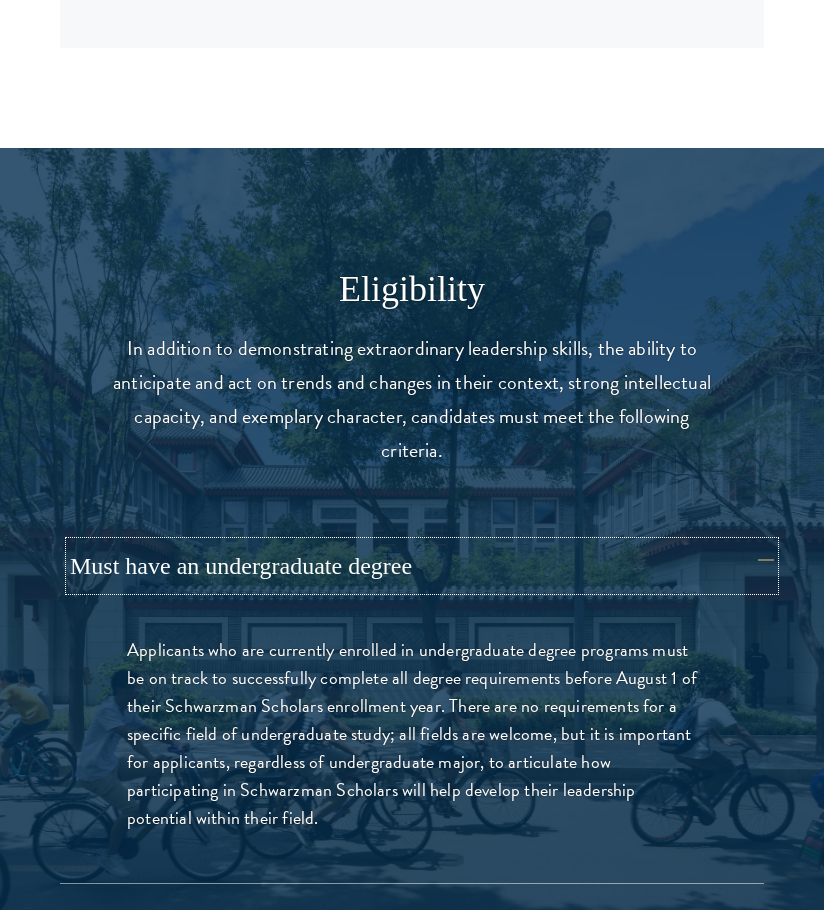 type 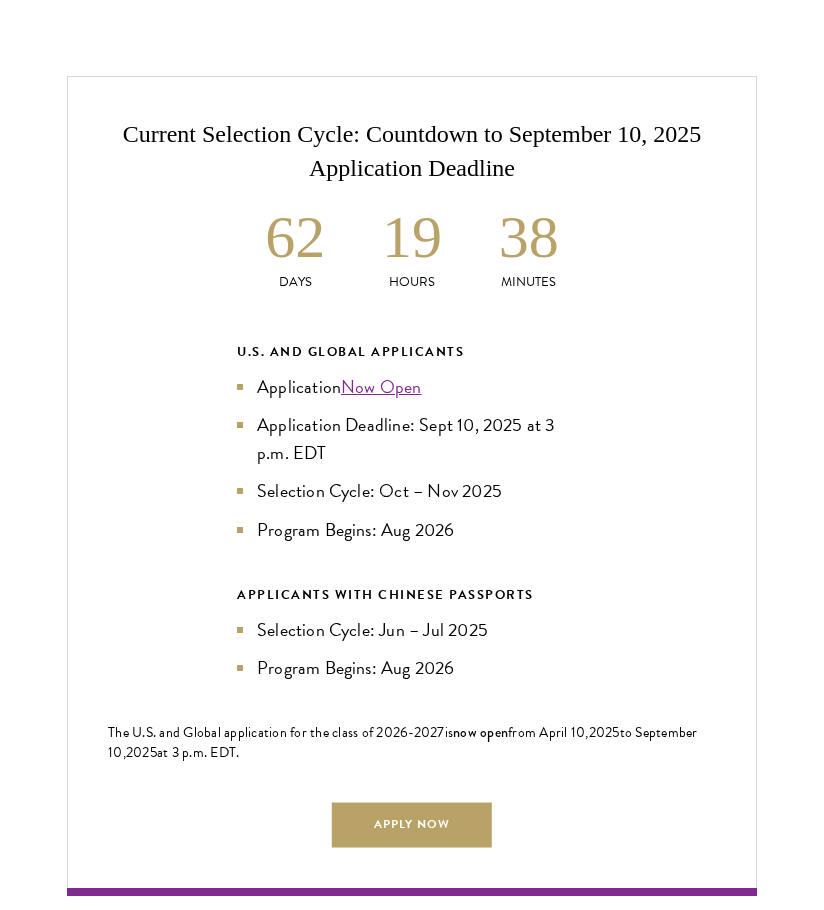 scroll, scrollTop: 4120, scrollLeft: 0, axis: vertical 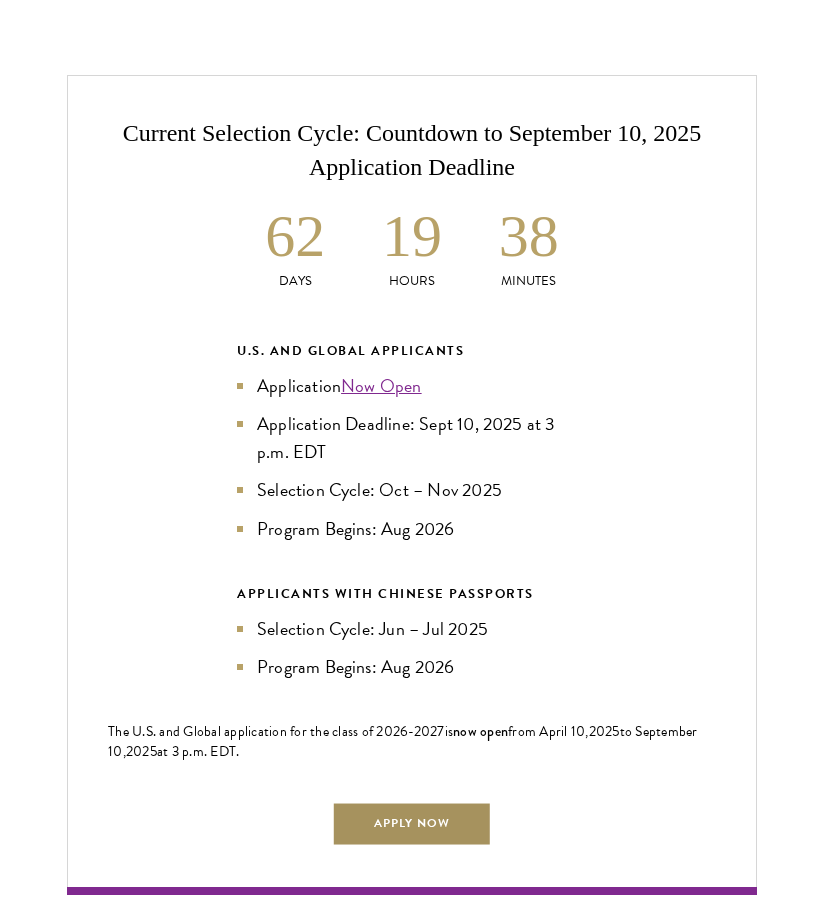 click on "Apply Now" at bounding box center [412, 824] 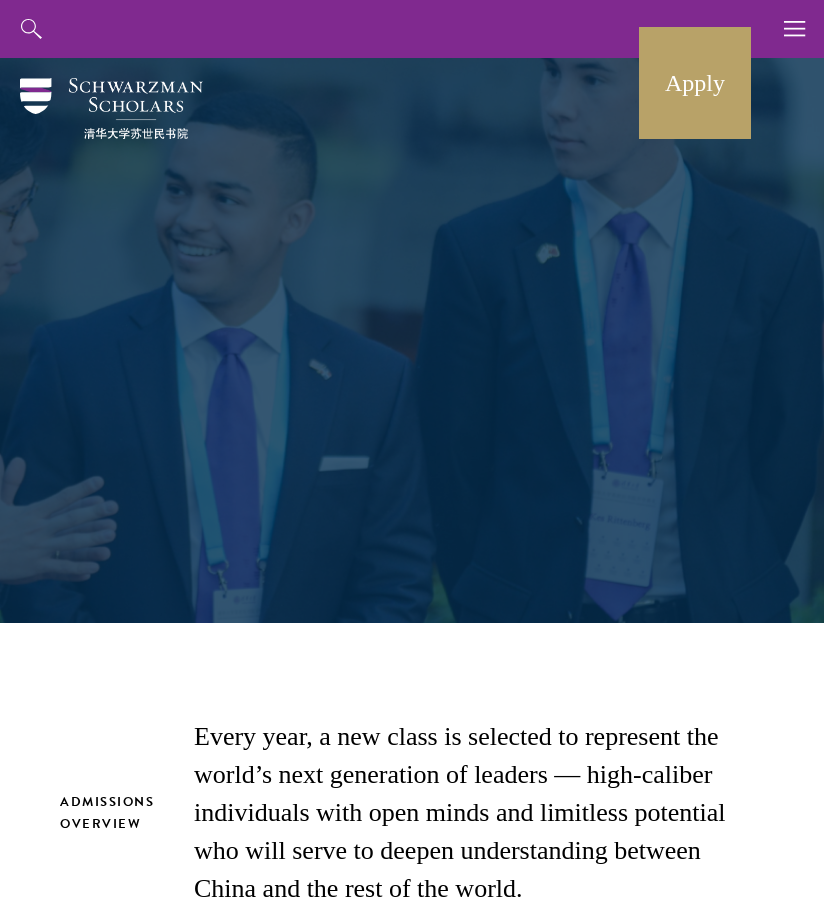 scroll, scrollTop: 0, scrollLeft: 0, axis: both 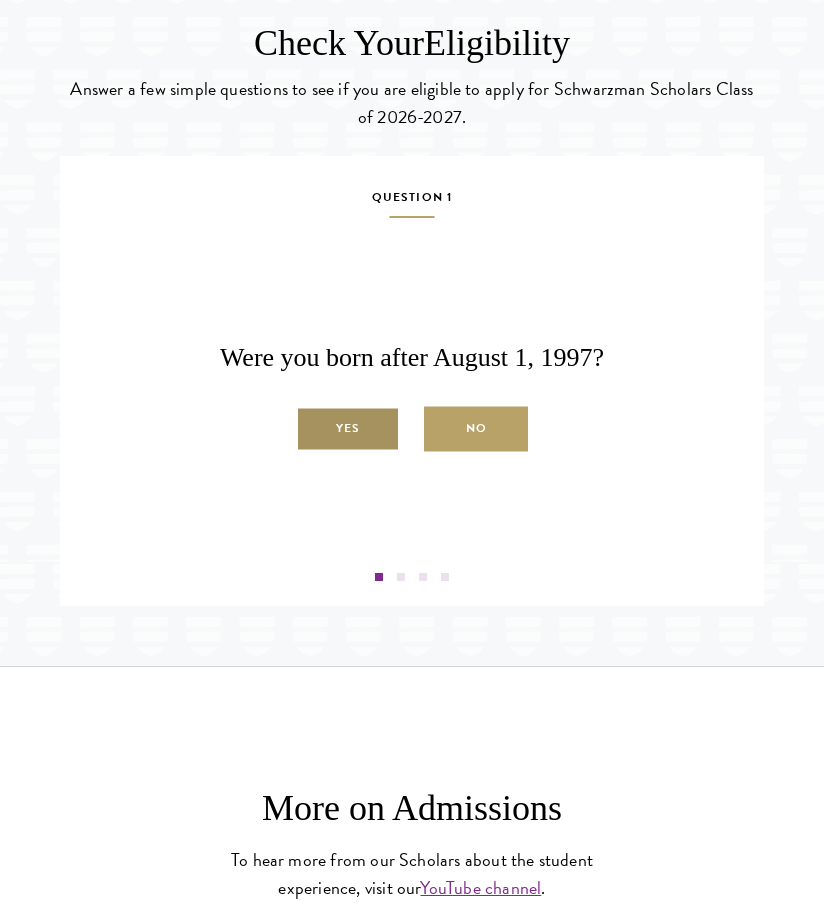 click on "Yes" at bounding box center (348, 429) 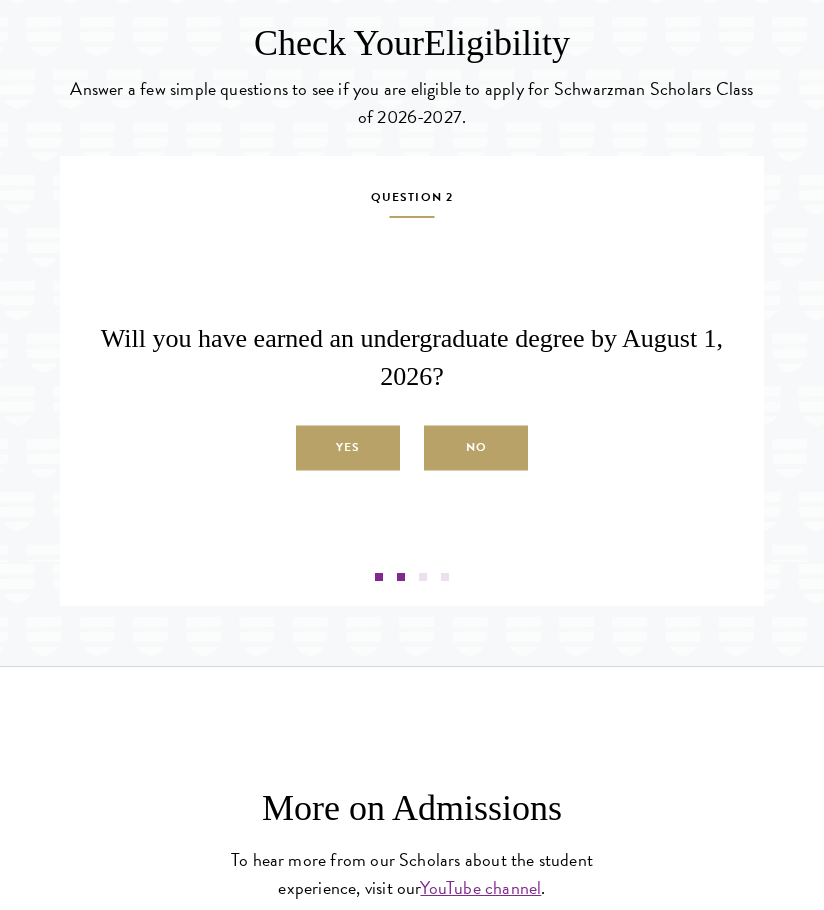 click on "Yes" at bounding box center (348, 448) 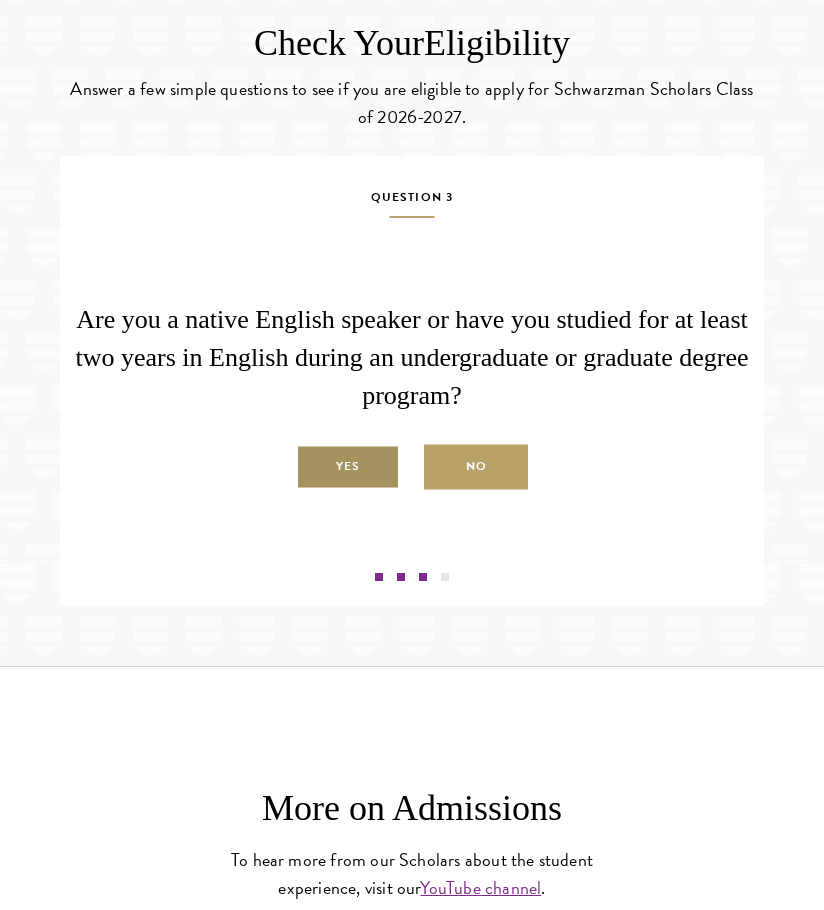 click on "Yes" at bounding box center [348, 467] 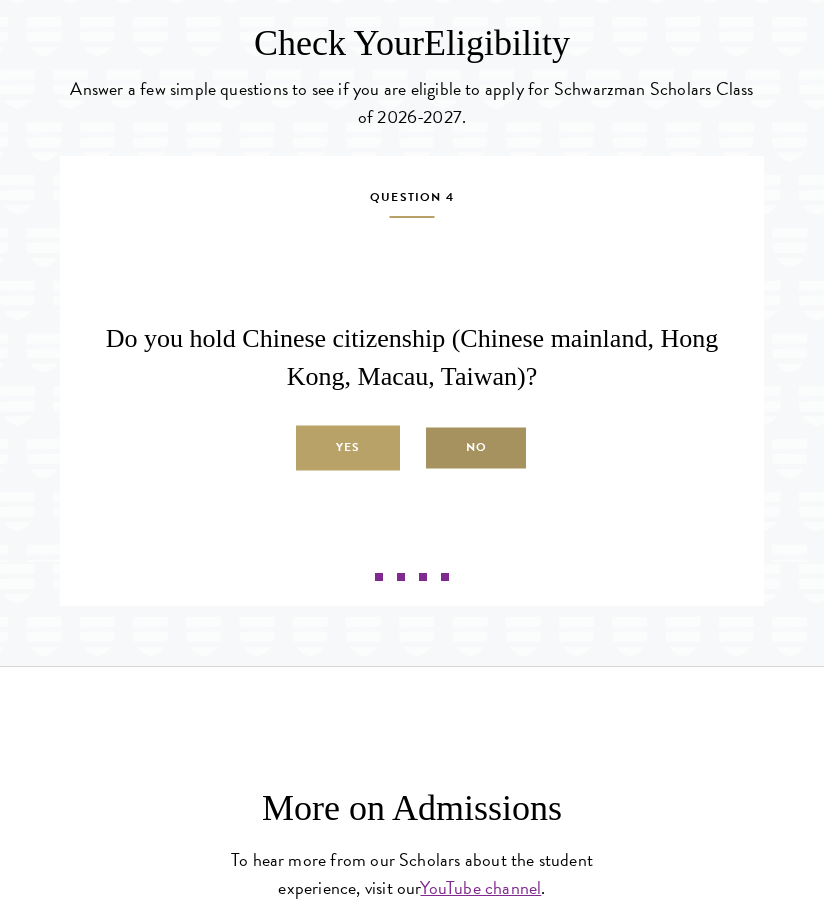 click on "No" at bounding box center (476, 448) 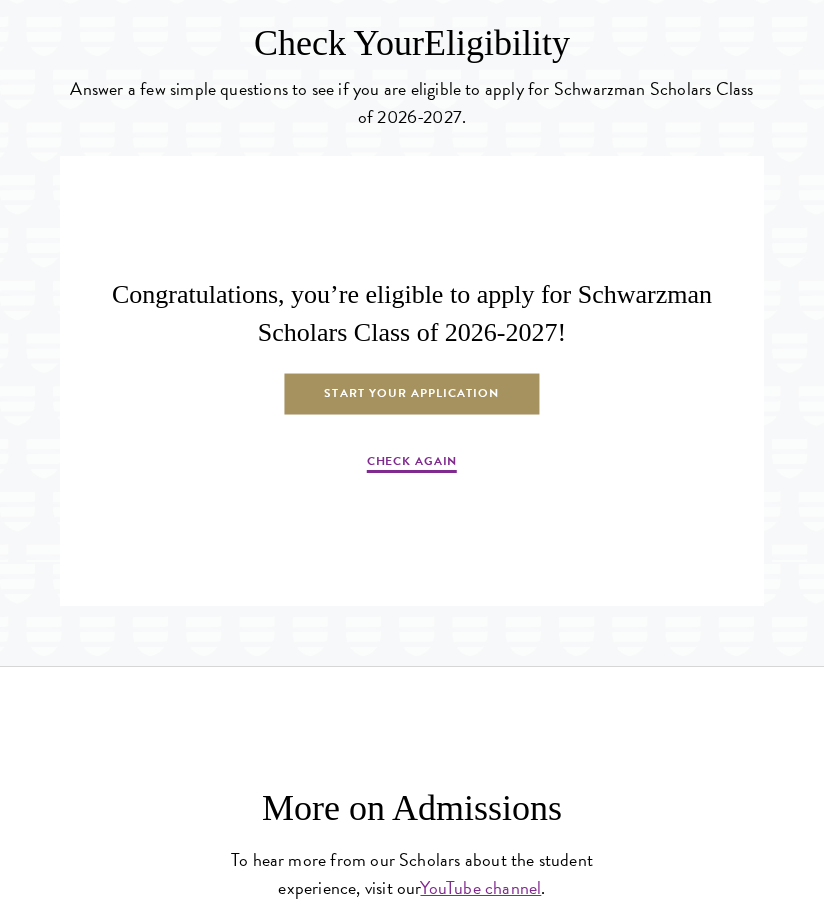 click on "Start Your Application" at bounding box center [411, 394] 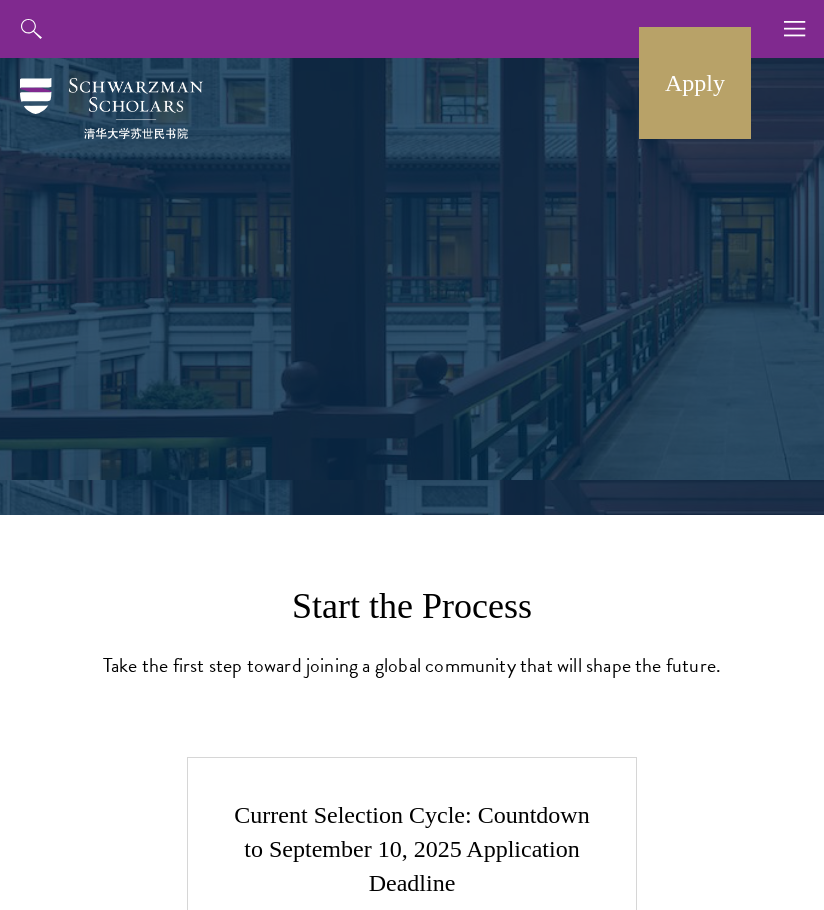 scroll, scrollTop: 0, scrollLeft: 0, axis: both 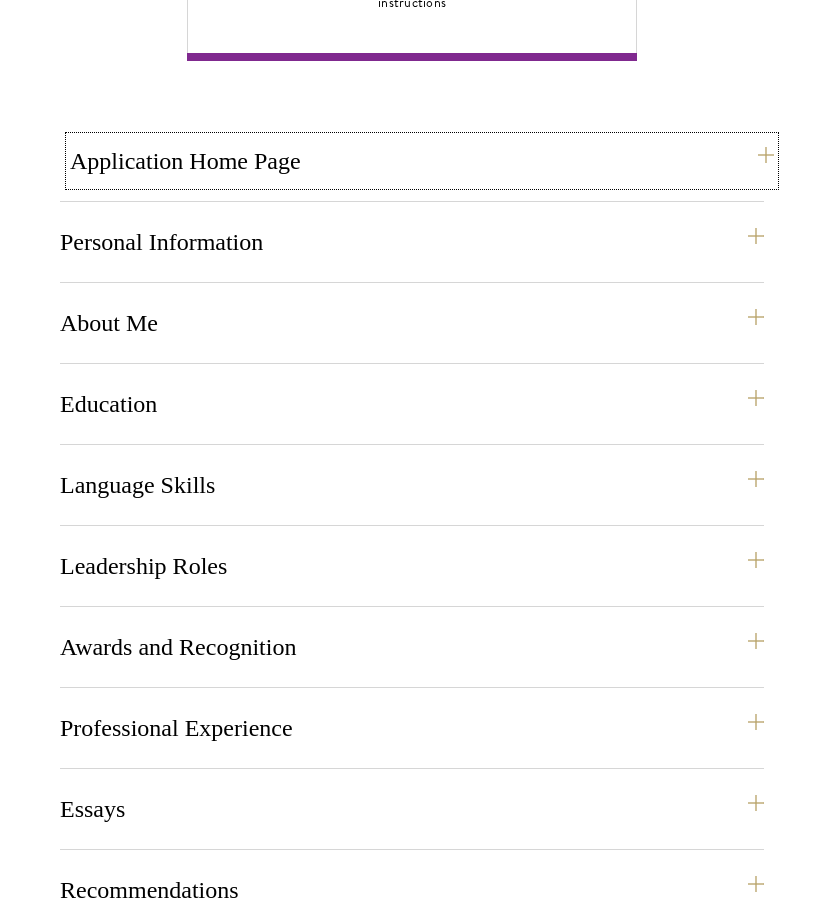 click on "Application Home Page" at bounding box center (422, 161) 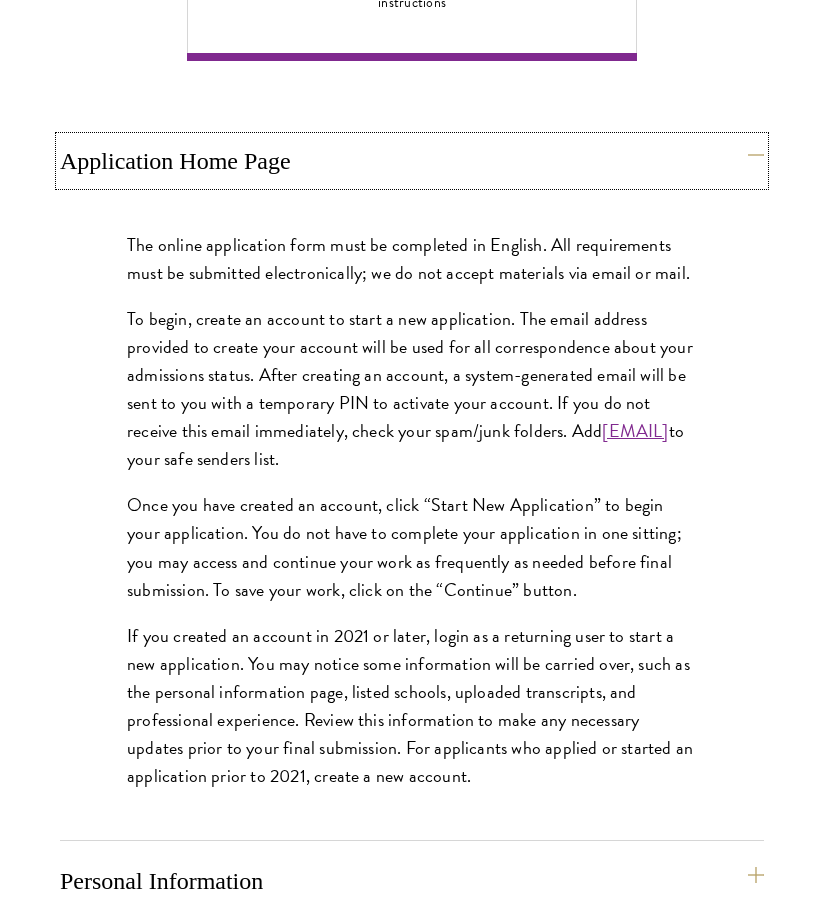 type 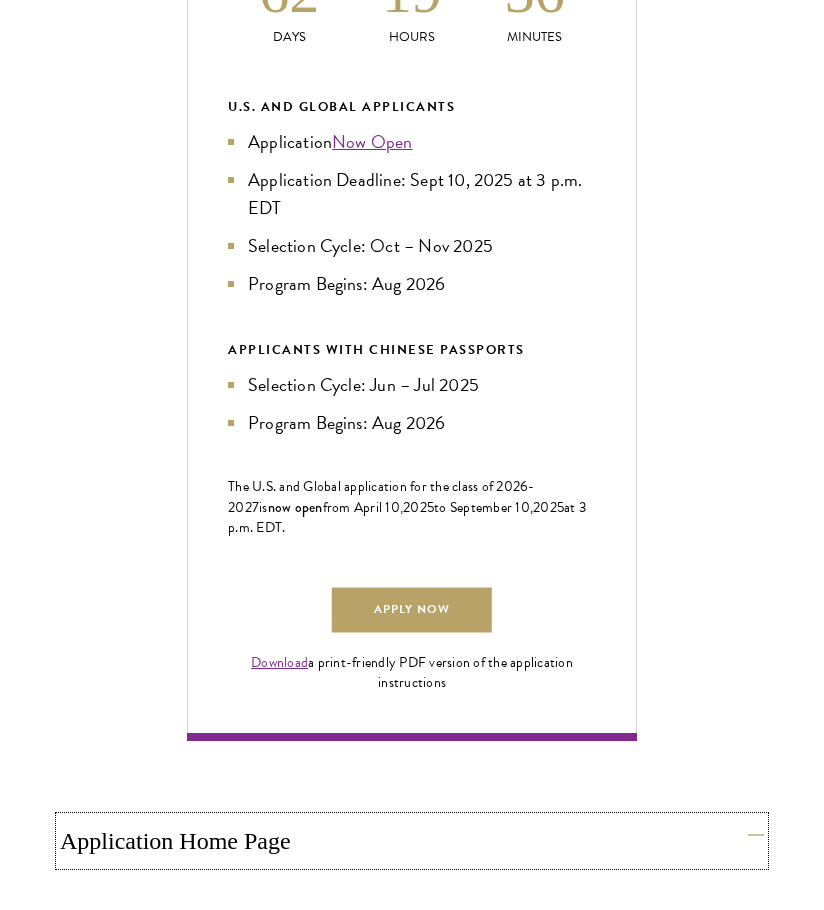 scroll, scrollTop: 1000, scrollLeft: 0, axis: vertical 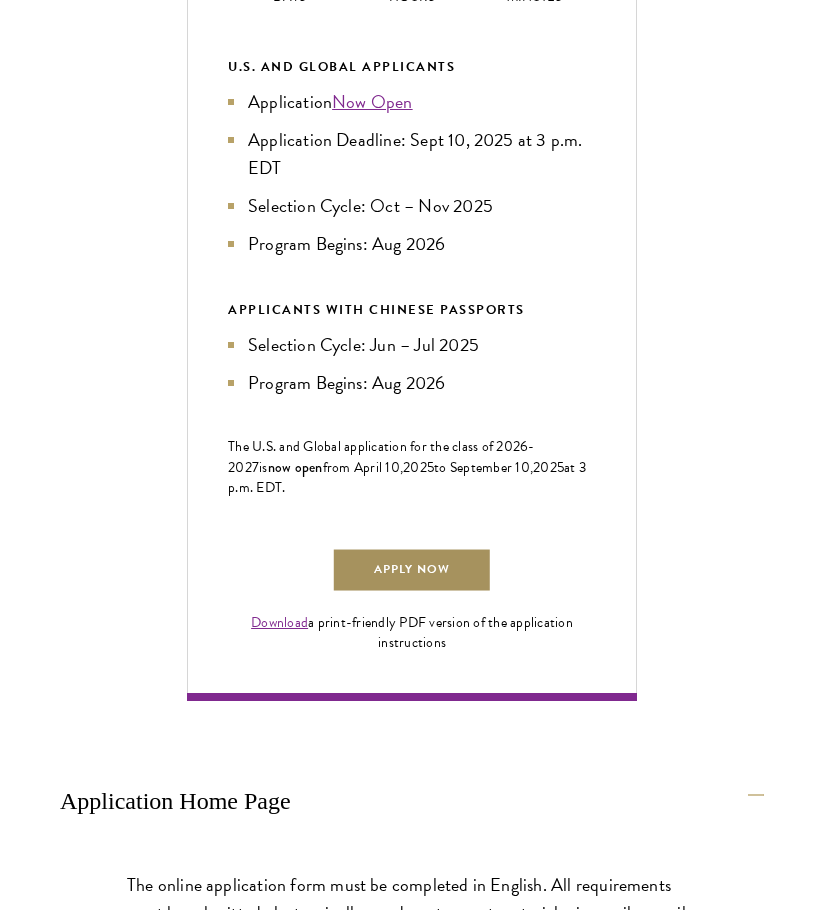 click on "Apply Now" at bounding box center (412, 570) 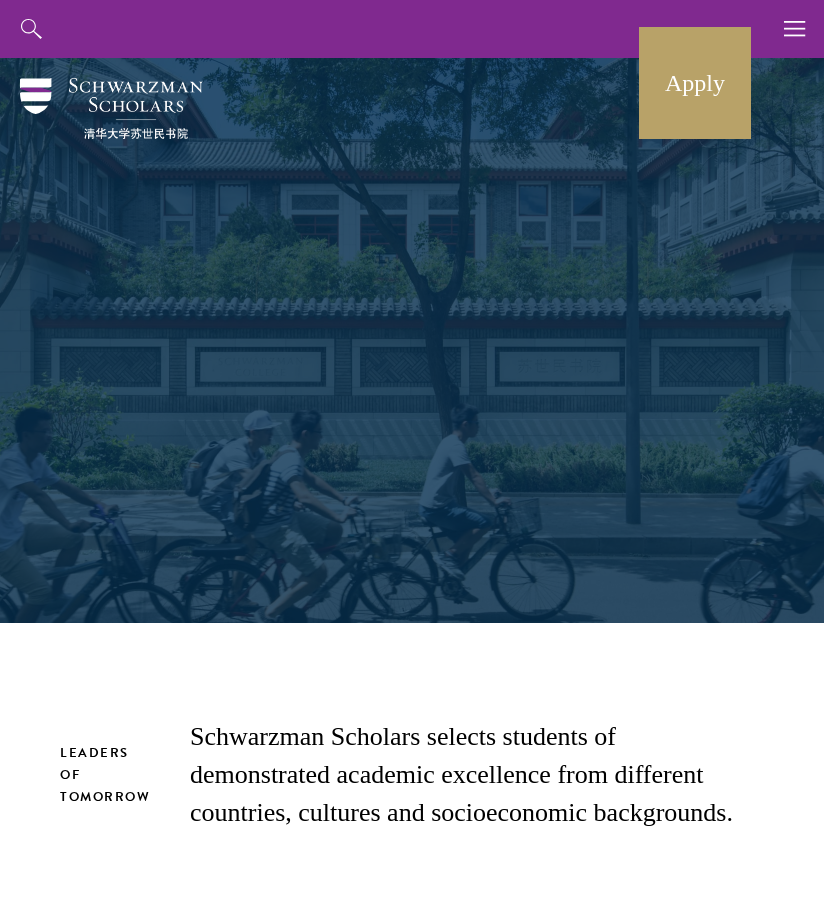 scroll, scrollTop: 0, scrollLeft: 0, axis: both 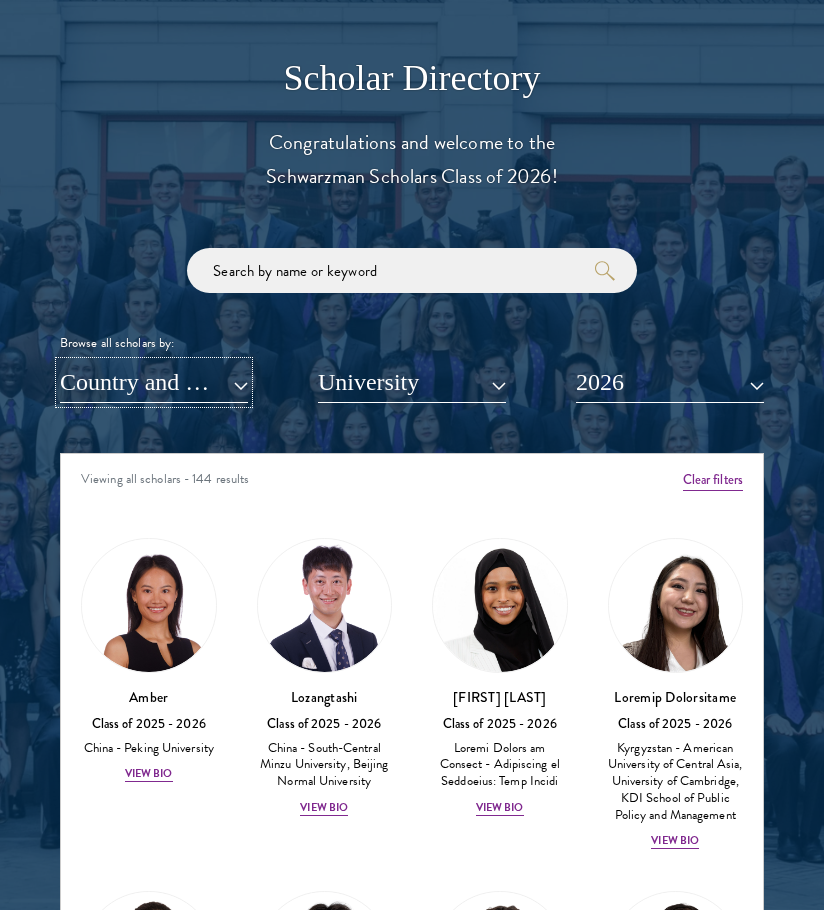 click on "Country and Region" at bounding box center (154, 382) 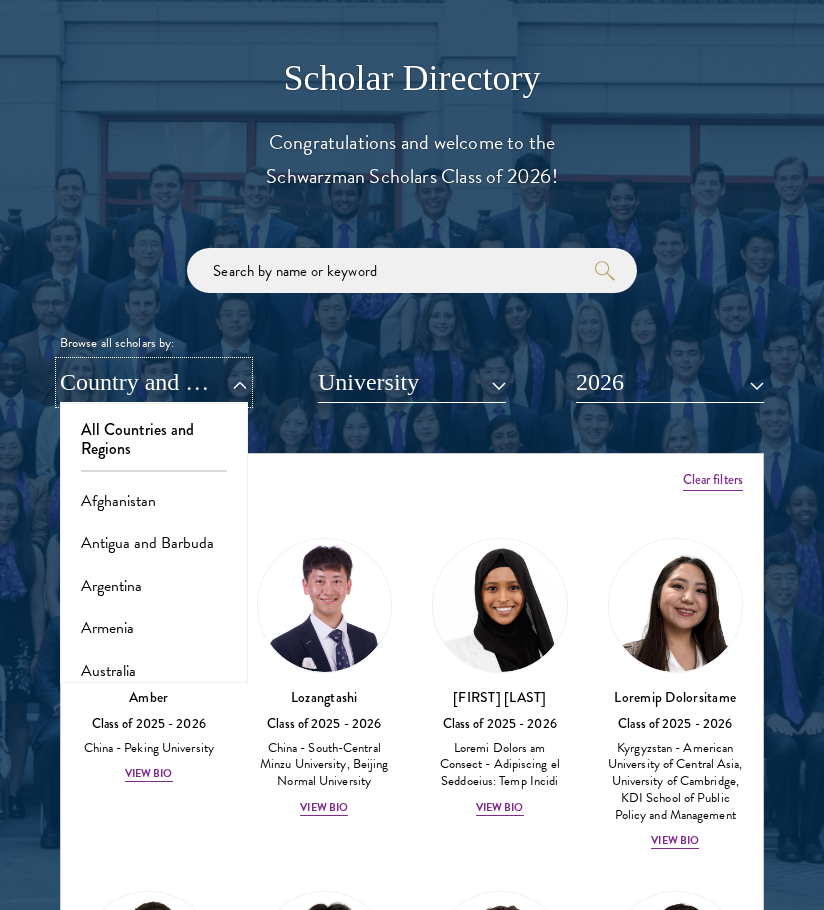 type 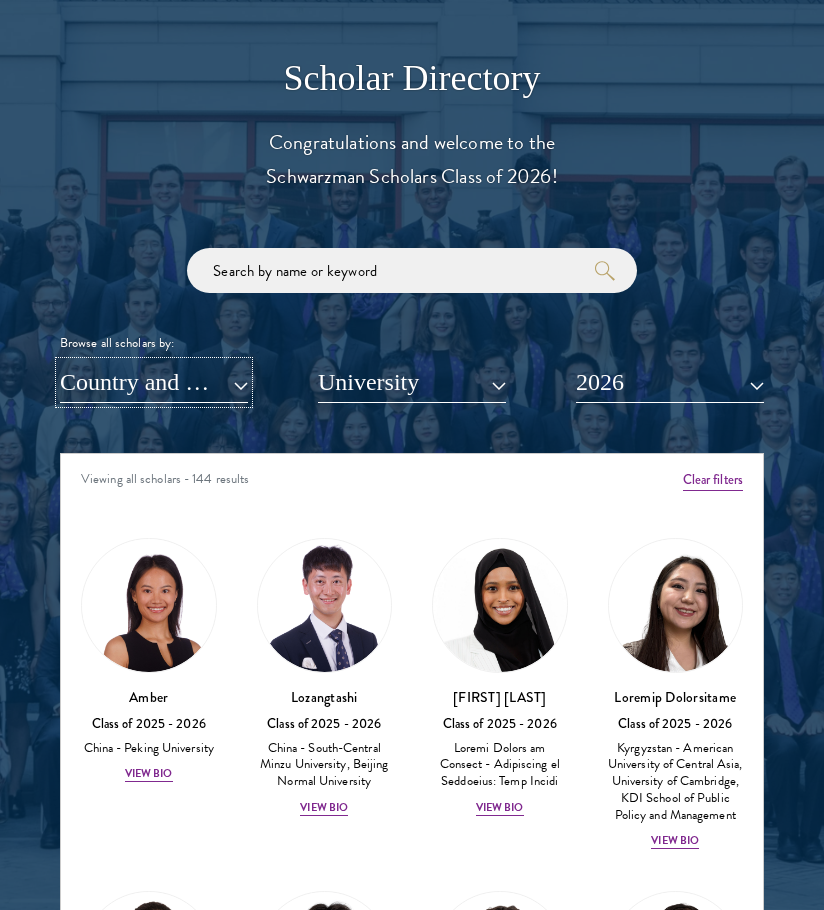 click on "Country and Region" at bounding box center (154, 382) 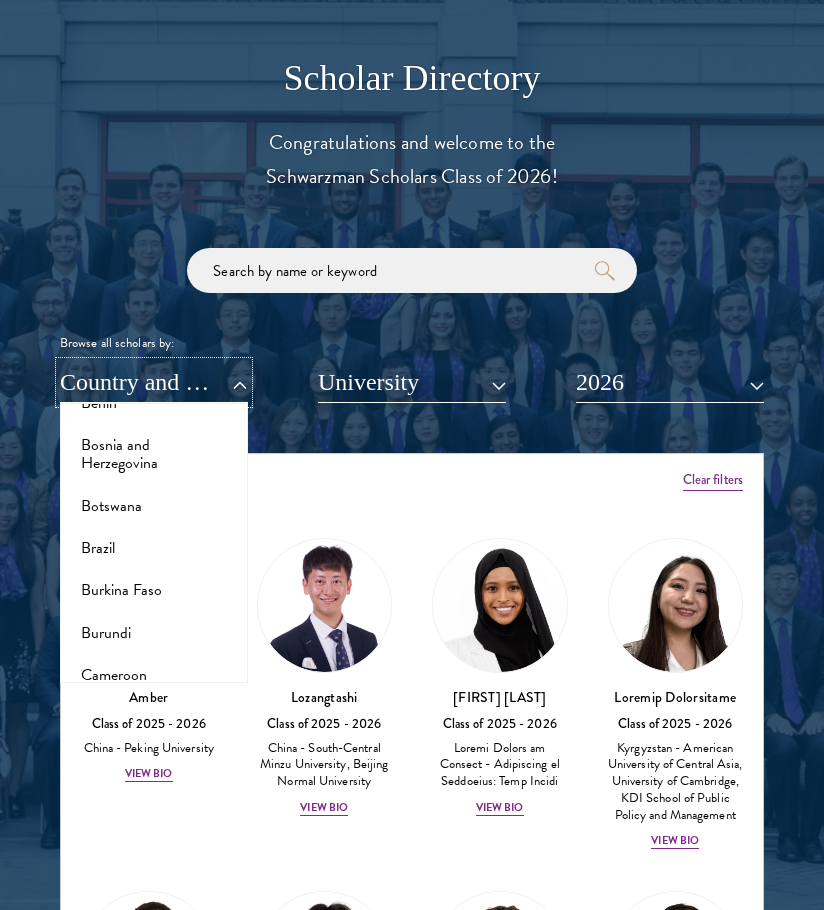 scroll, scrollTop: 640, scrollLeft: 0, axis: vertical 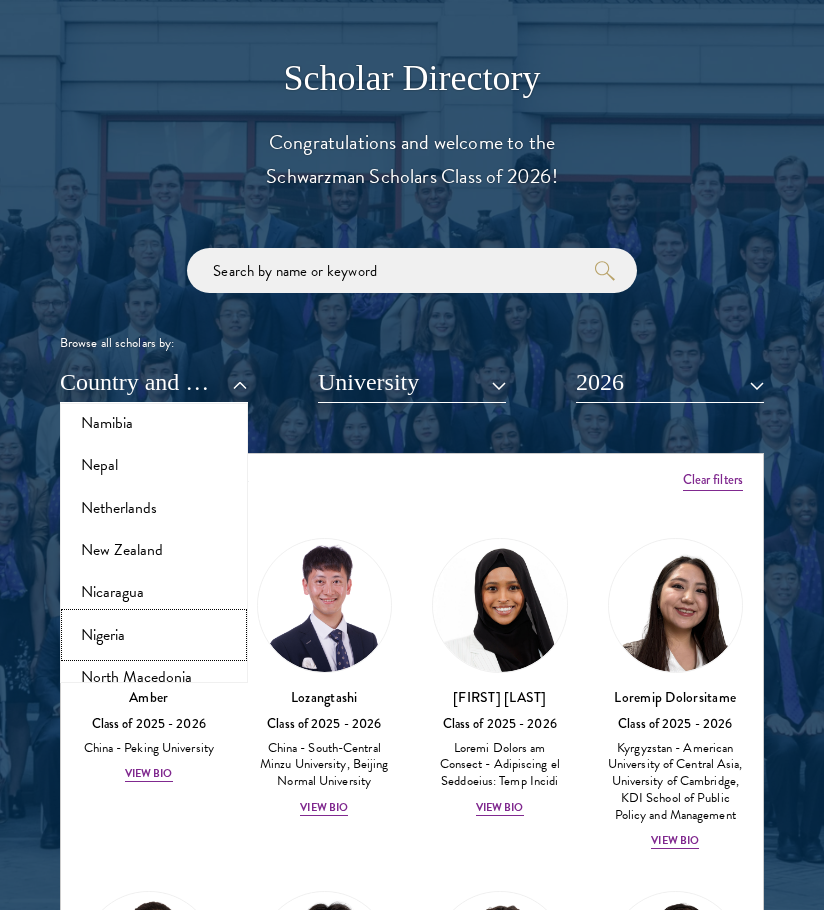 click on "Nigeria" at bounding box center (154, 635) 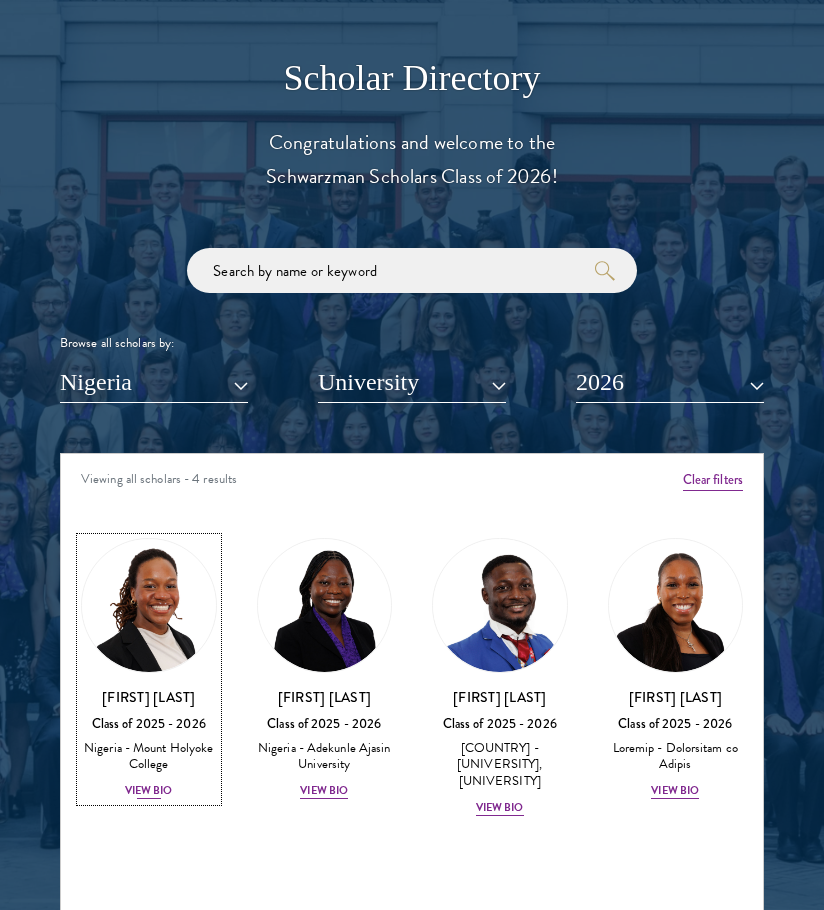 click on "View Bio" at bounding box center [149, 791] 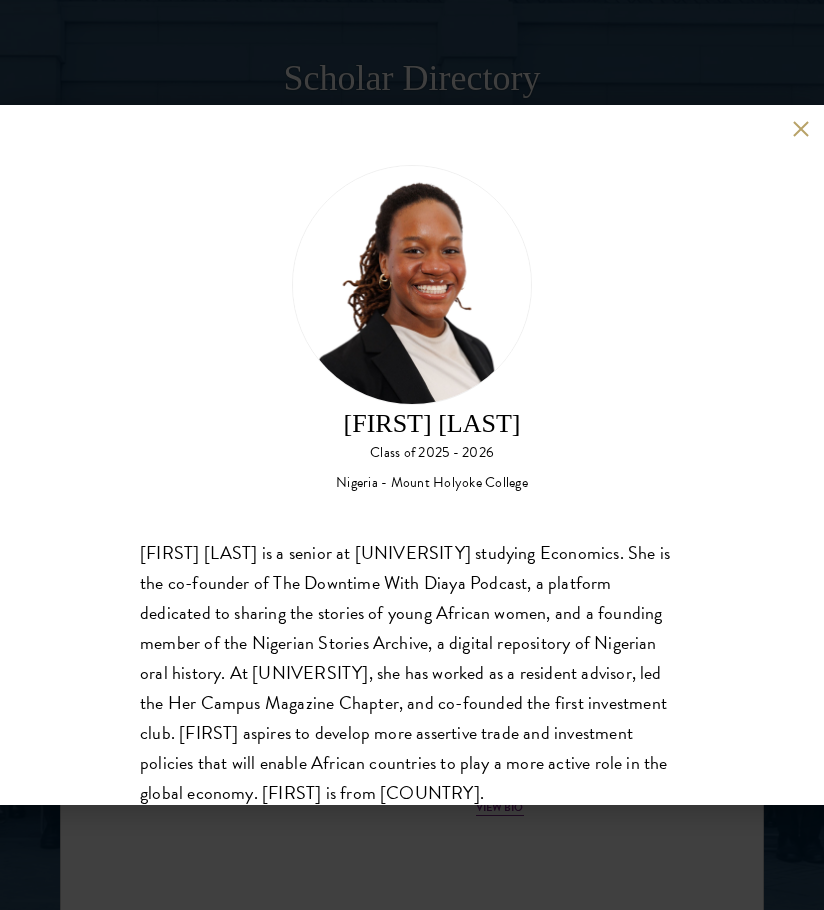 type 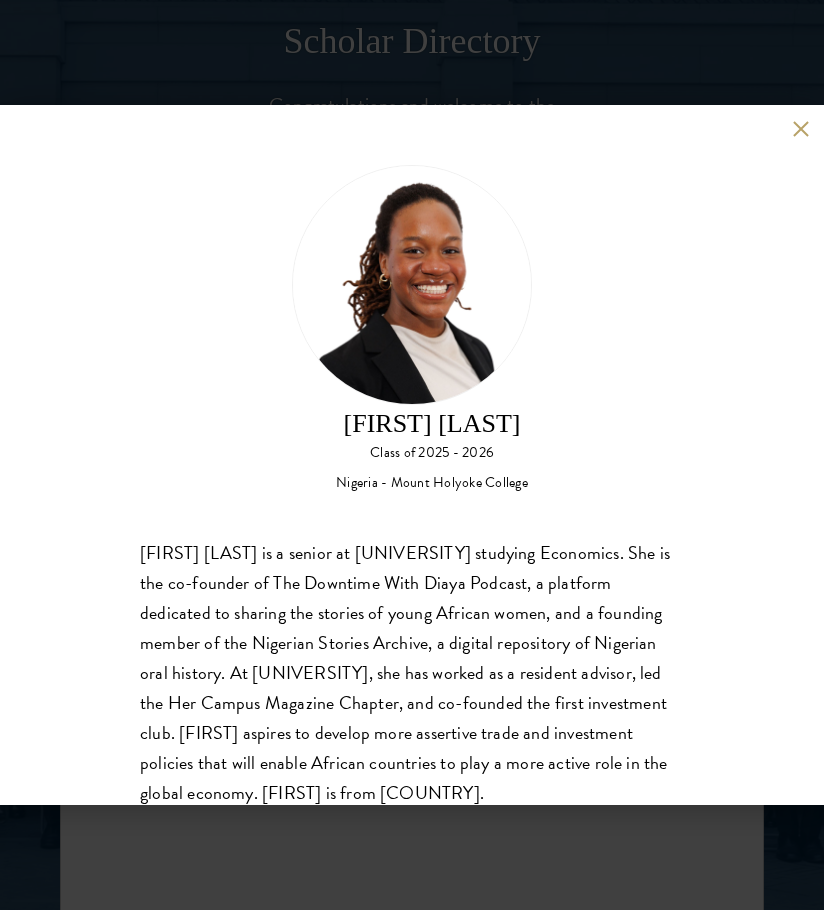 scroll, scrollTop: 2160, scrollLeft: 0, axis: vertical 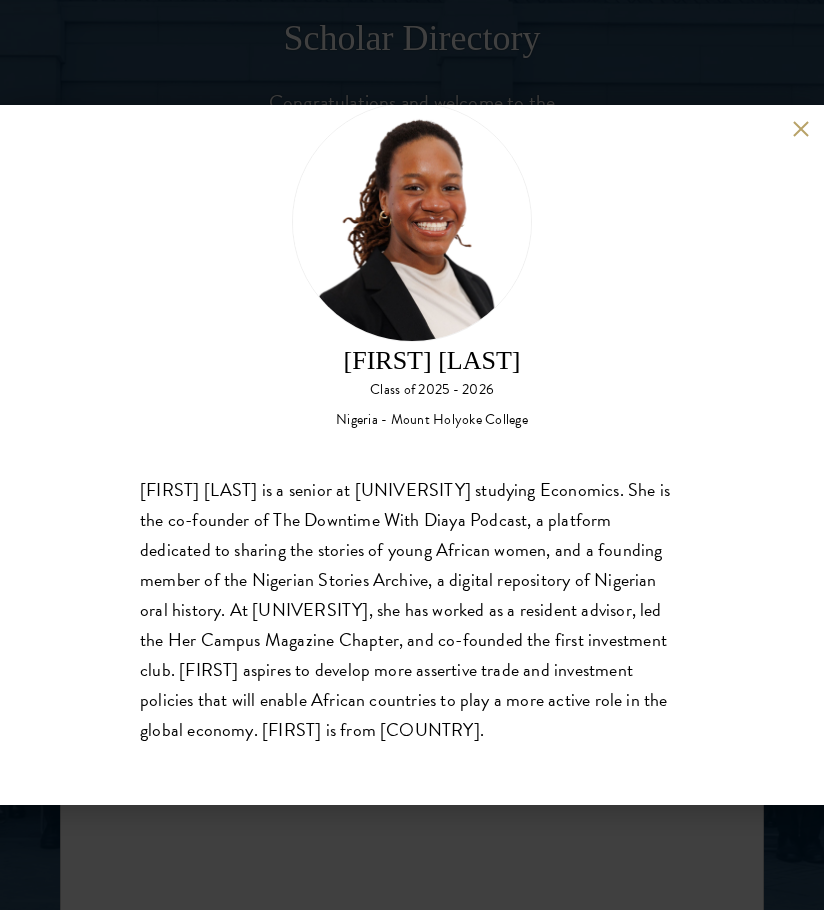 click at bounding box center (800, 128) 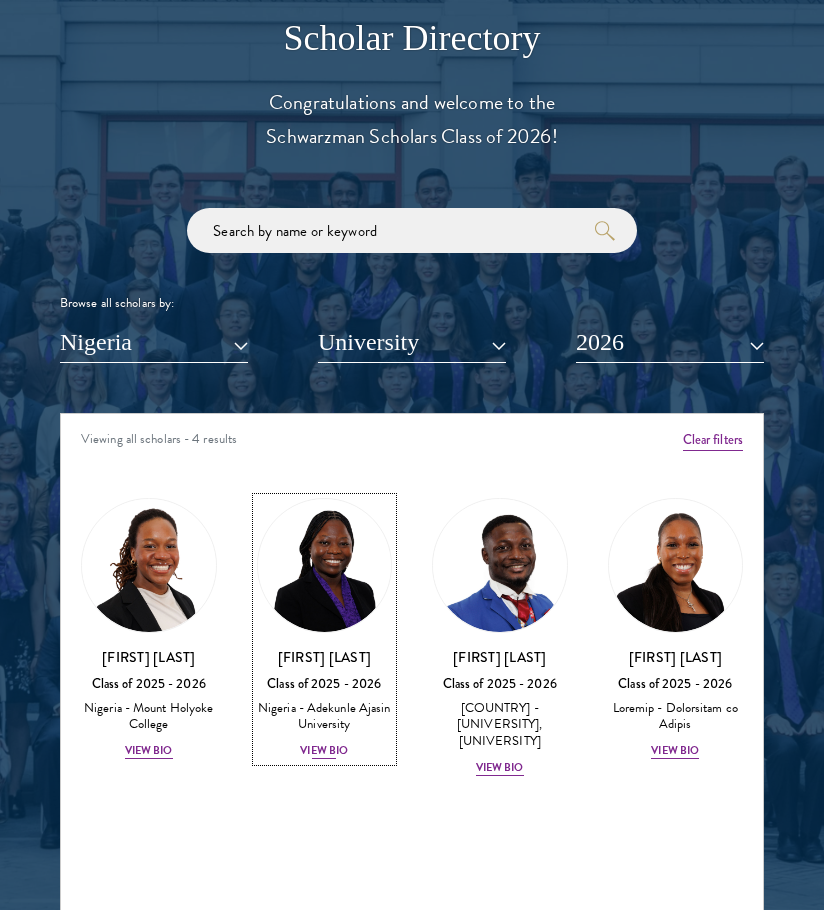 click on "[FIRST] [LAST]
Class of [YEAR] - [YEAR]
[COUNTRY] - [UNIVERSITY]
View Bio" at bounding box center [325, 704] 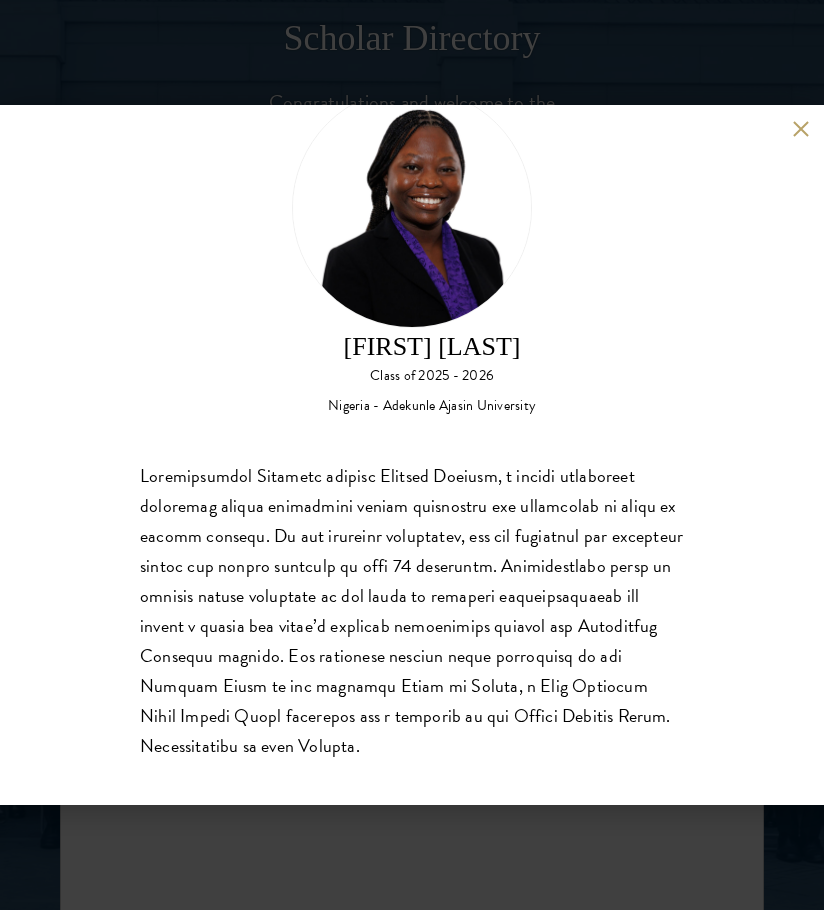 scroll, scrollTop: 93, scrollLeft: 0, axis: vertical 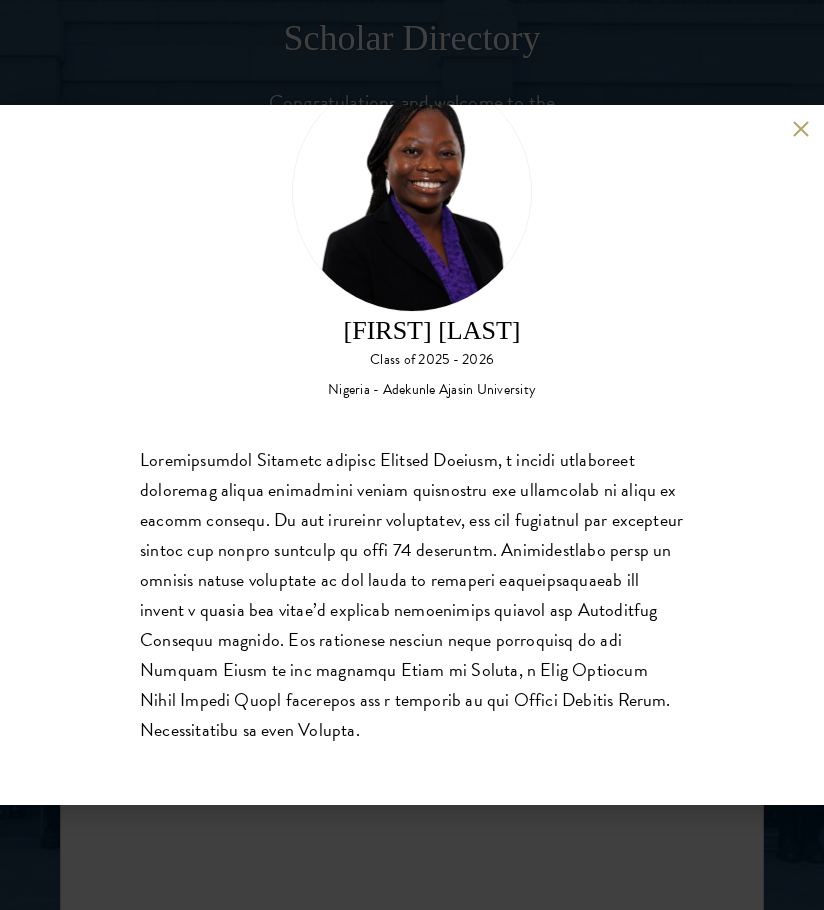 click at bounding box center (800, 128) 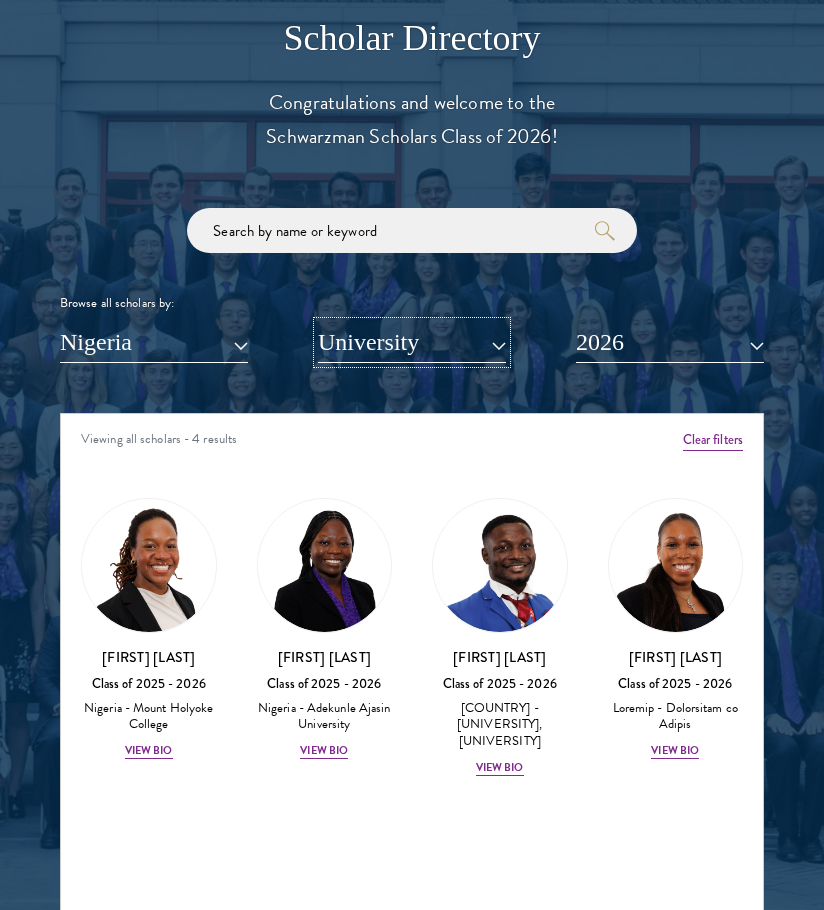 click on "University" at bounding box center [412, 342] 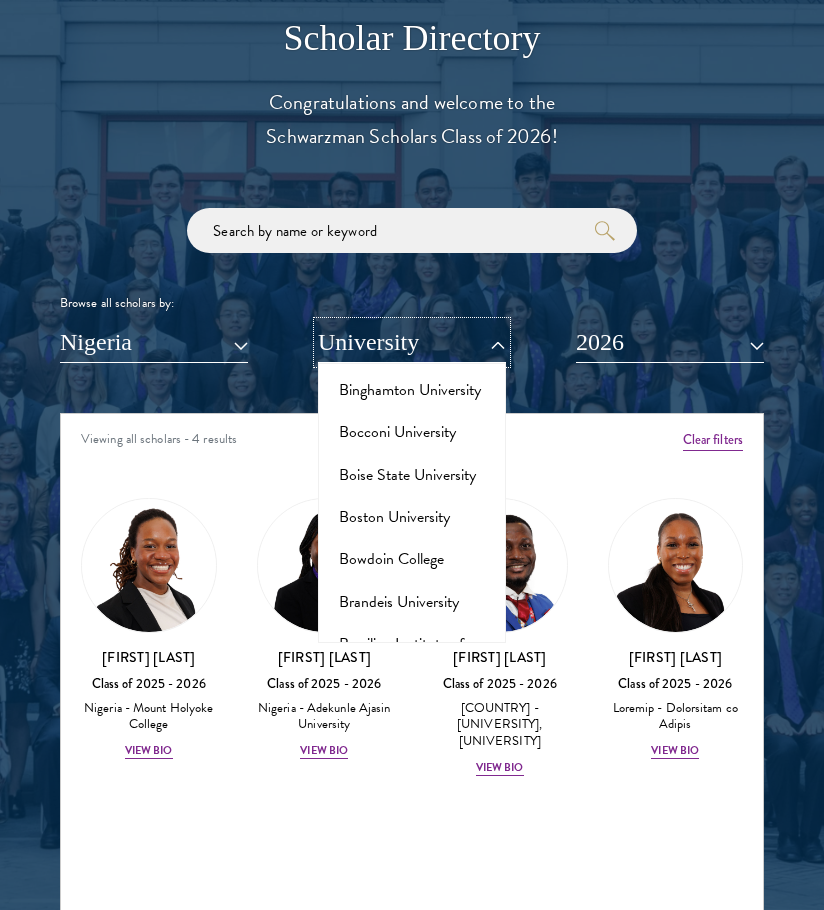 scroll, scrollTop: 2265, scrollLeft: 0, axis: vertical 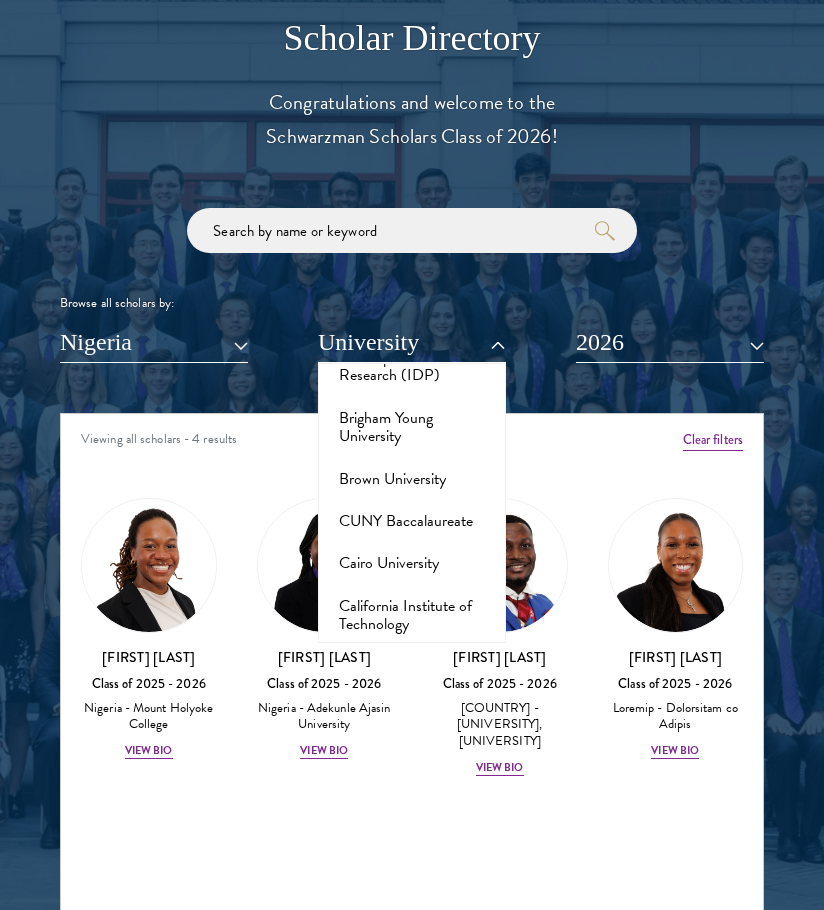 click on "Browse all scholars by:
Nigeria
All Countries and Regions
Afghanistan
Antigua and Barbuda
Argentina
Armenia
Australia
Austria
Azerbaijan
Bangladesh
Belarus
Benin
Bosnia and Herzegovina
Botswana
Brazil
Burkina Faso
Burundi
Cameroon
Canada
Chile
China
Colombia
cote D'Ivoire
Croatia
Denmark
Dominican Republic
Ecuador
Egypt
France
Georgia" at bounding box center [412, 285] 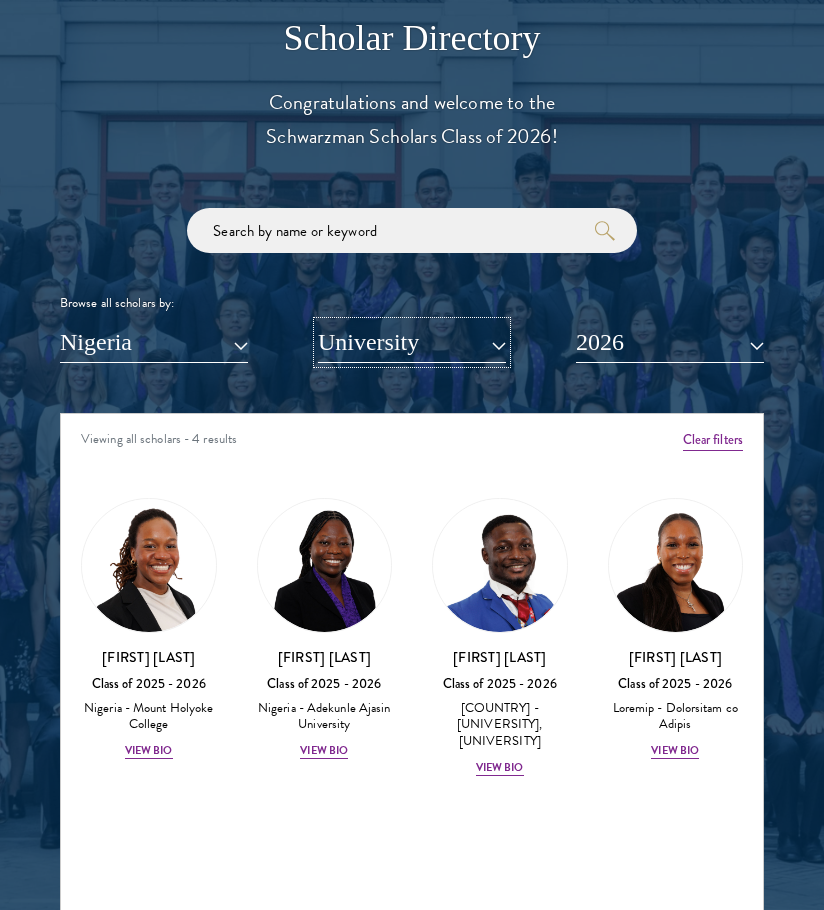 click on "University" at bounding box center (412, 342) 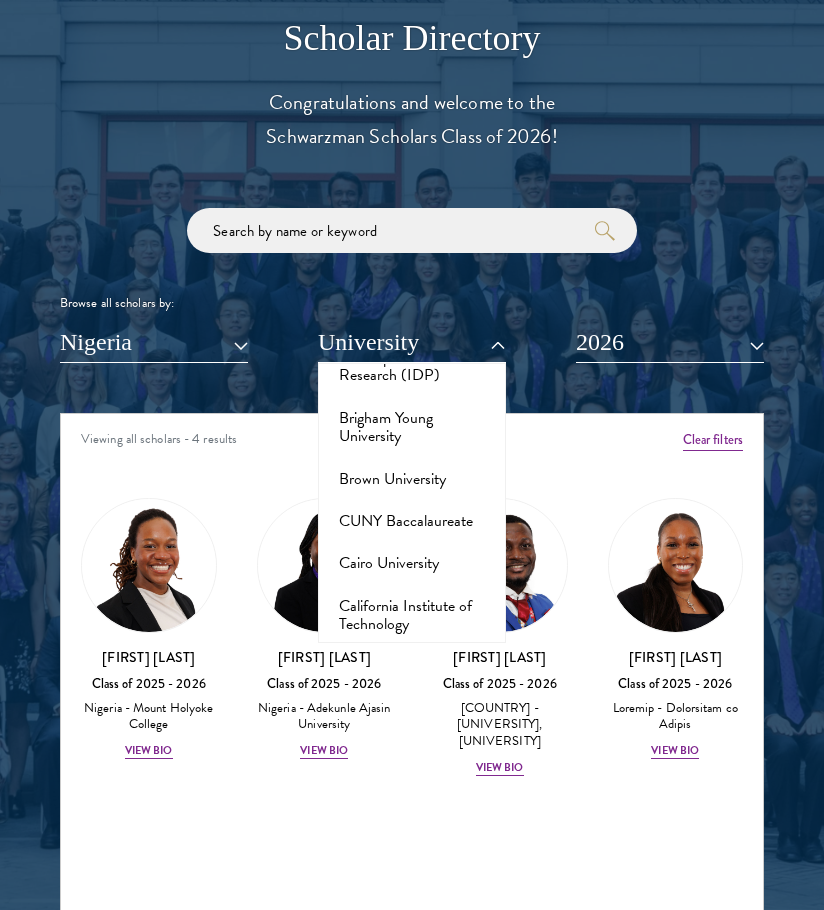 click on "Lor Ipsumdolorsi
Ametcons Adipis Elitseddoe
Tempori Utlaboreet Doloremagn, Aliqua
Enimadm V&Q Nostrudexe
Ullamcol Nisialiqui
Exeacomm Consequatd au Irureinrepr
Voluptat Velitessec fu Nullapa Exce
Sintocca Cupidatatn pr Sunt
Culpaqu Officia
Deser Mol Animid, Estla
Persp Undeomnisi
Natuserro Voluptatem Accusan
Dolorem Lauda Totamremap
Eaquei Quaeabillo
Invent Veritatisq
Archit be Vitaed Explicabon
Enimipsam Quiavolupt
Aspernatur Autoditf Consequunt
Magnid Eosratione
Sequ Nesci Nequeporro
Quis Dolorem
Adipisc Numquam
Eiusmo Tempora, Inc Magn Quaerateti mi Sol Nobi" at bounding box center [412, 503] 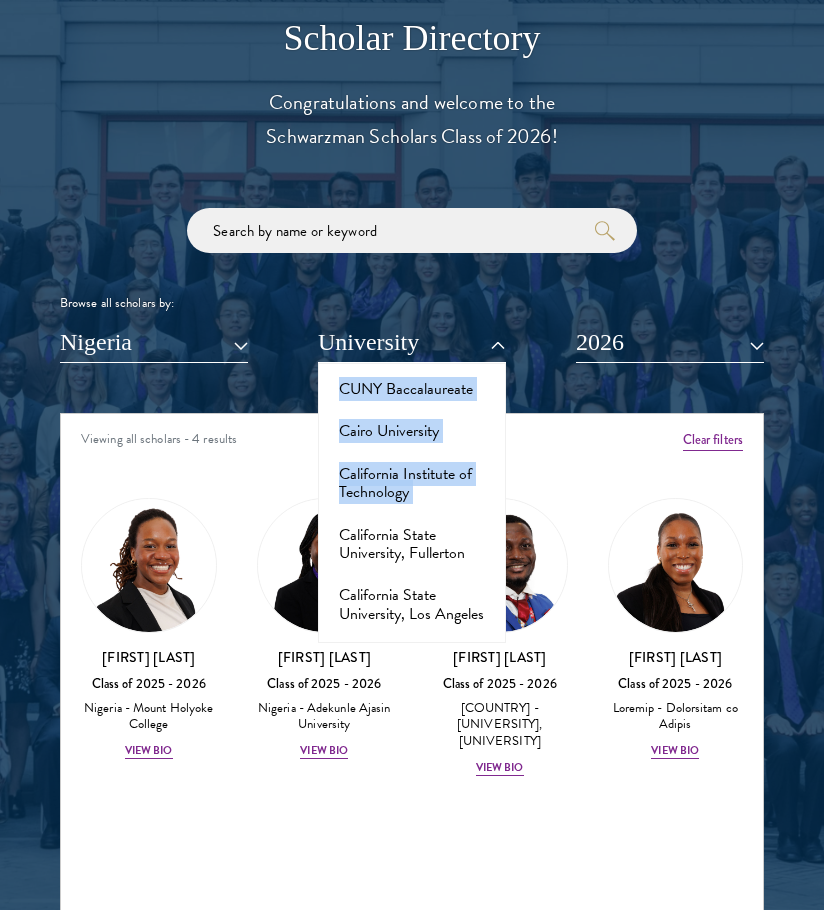 click on "Lor Ipsumdolorsi
Ametcons Adipis Elitseddoe
Tempori Utlaboreet Doloremagn, Aliqua
Enimadm V&Q Nostrudexe
Ullamcol Nisialiqui
Exeacomm Consequatd au Irureinrepr
Voluptat Velitessec fu Nullapa Exce
Sintocca Cupidatatn pr Sunt
Culpaqu Officia
Deser Mol Animid, Estla
Persp Undeomnisi
Natuserro Voluptatem Accusan
Dolorem Lauda Totamremap
Eaquei Quaeabillo
Invent Veritatisq
Archit be Vitaed Explicabon
Enimipsam Quiavolupt
Aspernatur Autoditf Consequunt
Magnid Eosratione
Sequ Nesci Nequeporro
Quis Dolorem
Adipisc Numquam
Eiusmo Tempora, Inc Magn Quaerateti mi Sol Nobi" at bounding box center [412, 503] 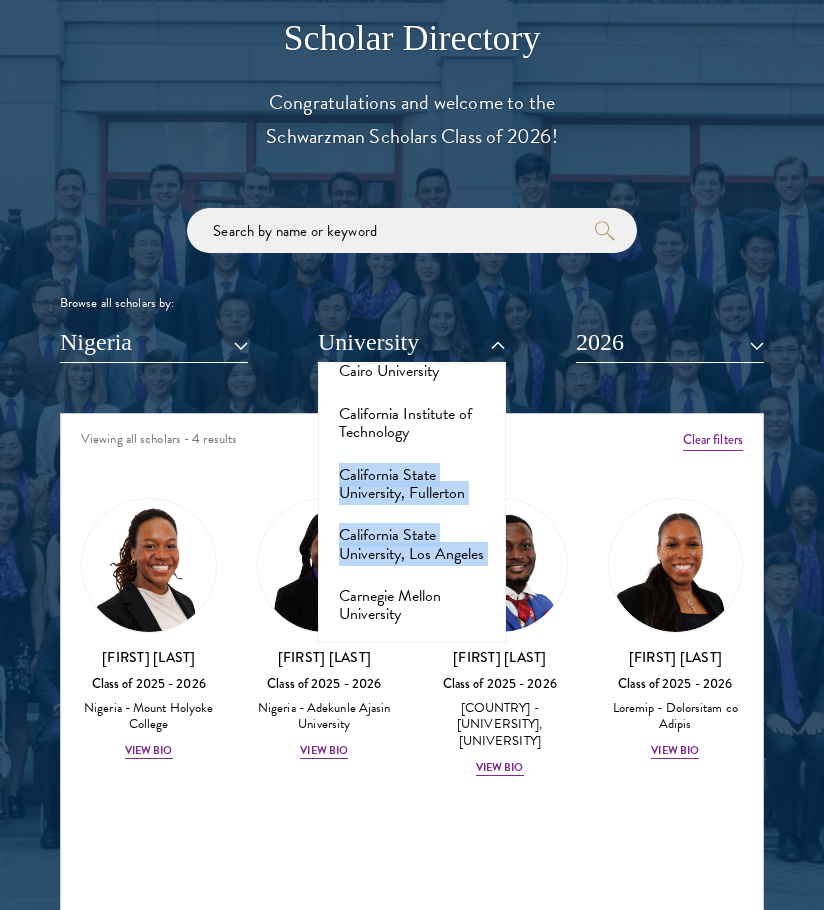 scroll, scrollTop: 2589, scrollLeft: 0, axis: vertical 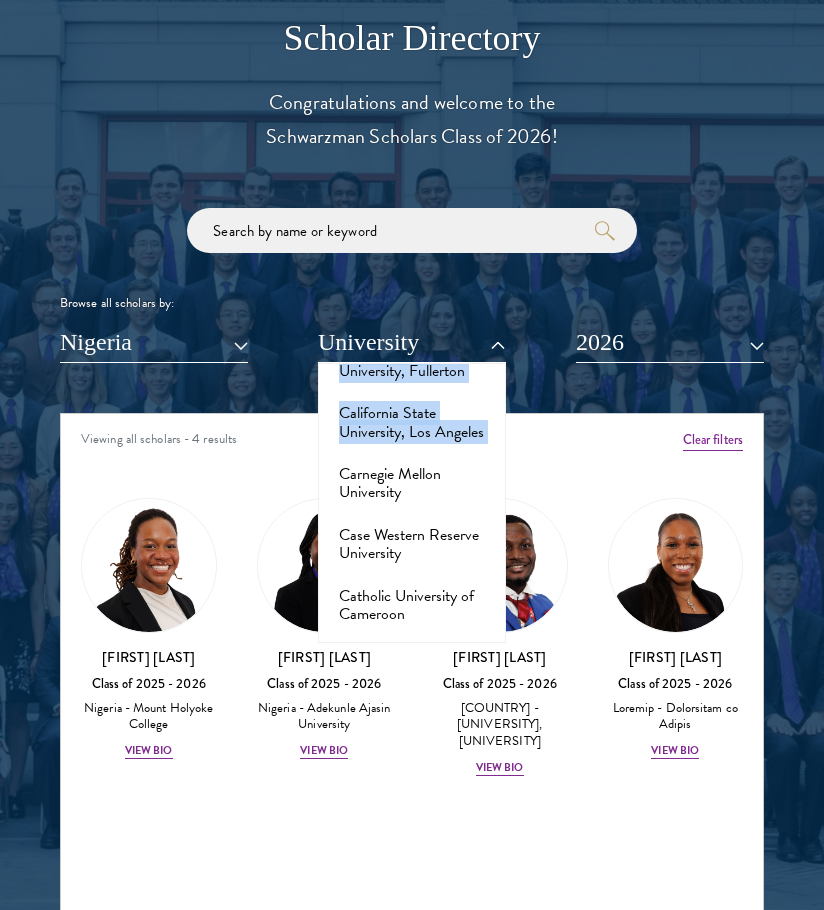 click on "Lor Ipsumdolorsi
Ametcons Adipis Elitseddoe
Tempori Utlaboreet Doloremagn, Aliqua
Enimadm V&Q Nostrudexe
Ullamcol Nisialiqui
Exeacomm Consequatd au Irureinrepr
Voluptat Velitessec fu Nullapa Exce
Sintocca Cupidatatn pr Sunt
Culpaqu Officia
Deser Mol Animid, Estla
Persp Undeomnisi
Natuserro Voluptatem Accusan
Dolorem Lauda Totamremap
Eaquei Quaeabillo
Invent Veritatisq
Archit be Vitaed Explicabon
Enimipsam Quiavolupt
Aspernatur Autoditf Consequunt
Magnid Eosratione
Sequ Nesci Nequeporro
Quis Dolorem
Adipisc Numquam
Eiusmo Tempora, Inc Magn Quaerateti mi Sol Nobi" at bounding box center (412, 503) 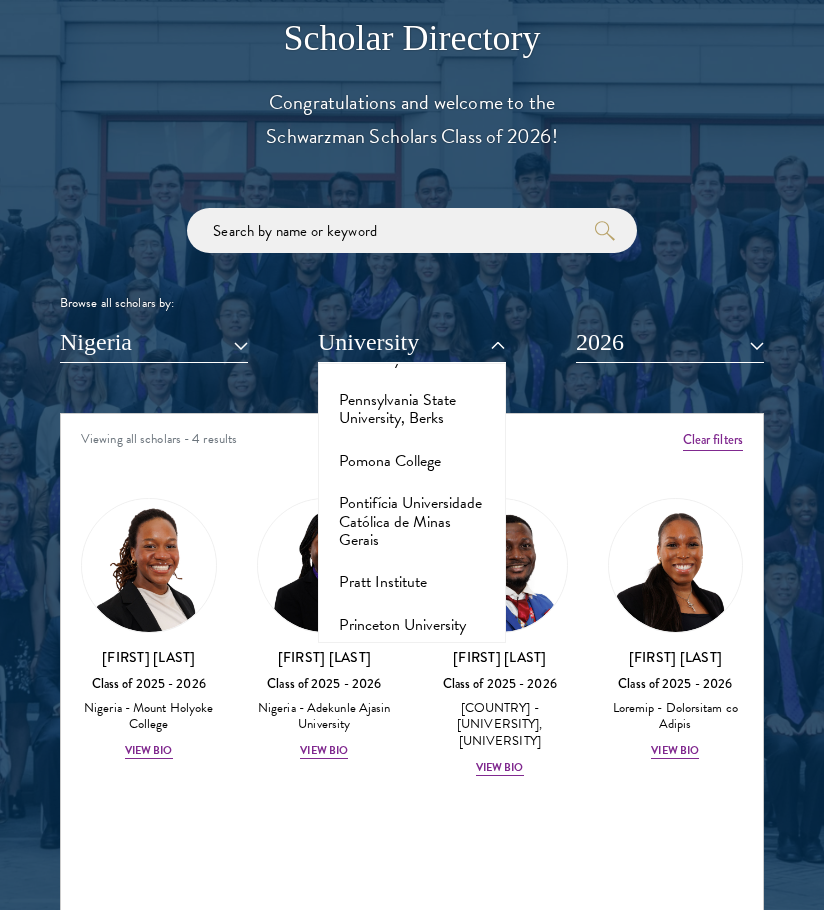 scroll, scrollTop: 11844, scrollLeft: 0, axis: vertical 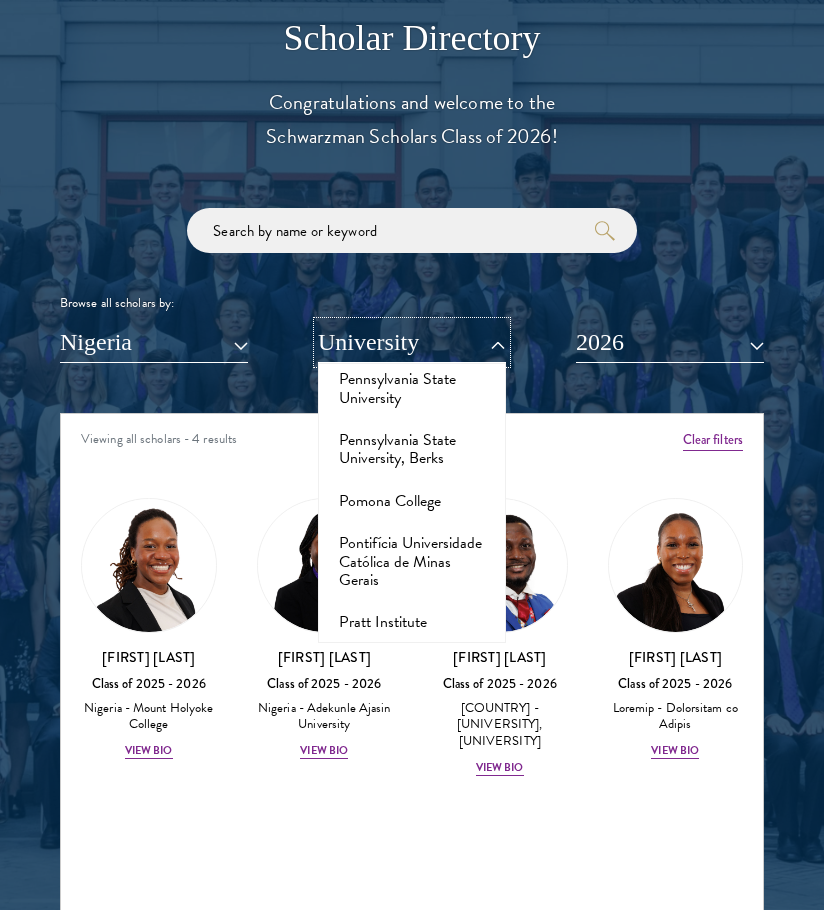 click on "University" at bounding box center (412, 342) 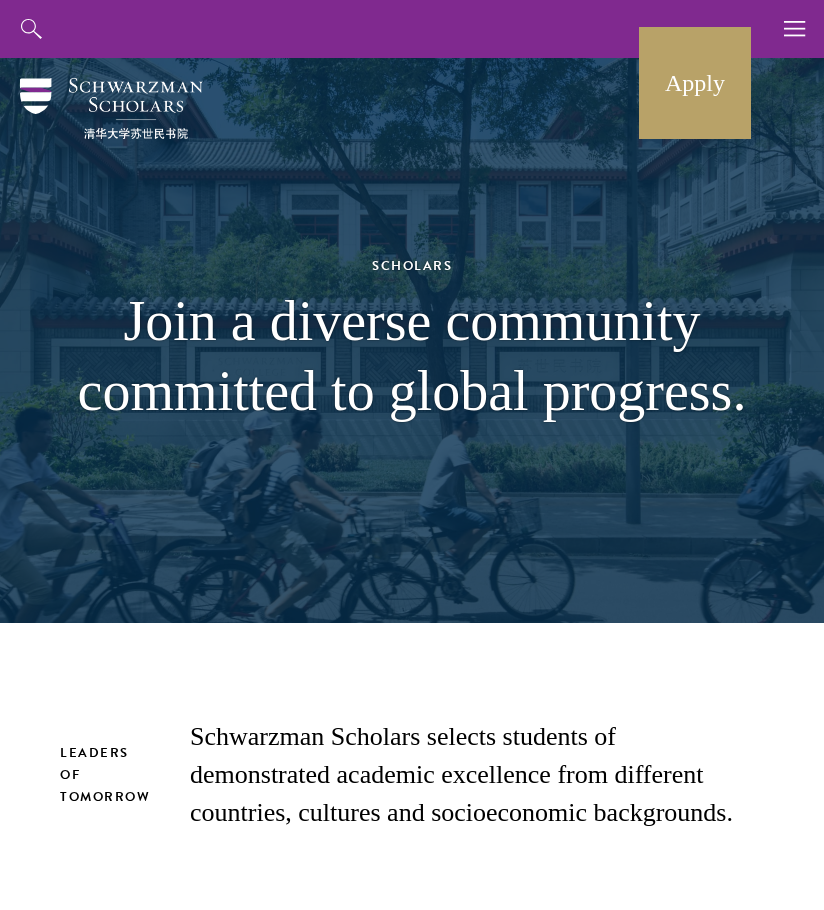 scroll, scrollTop: 0, scrollLeft: 0, axis: both 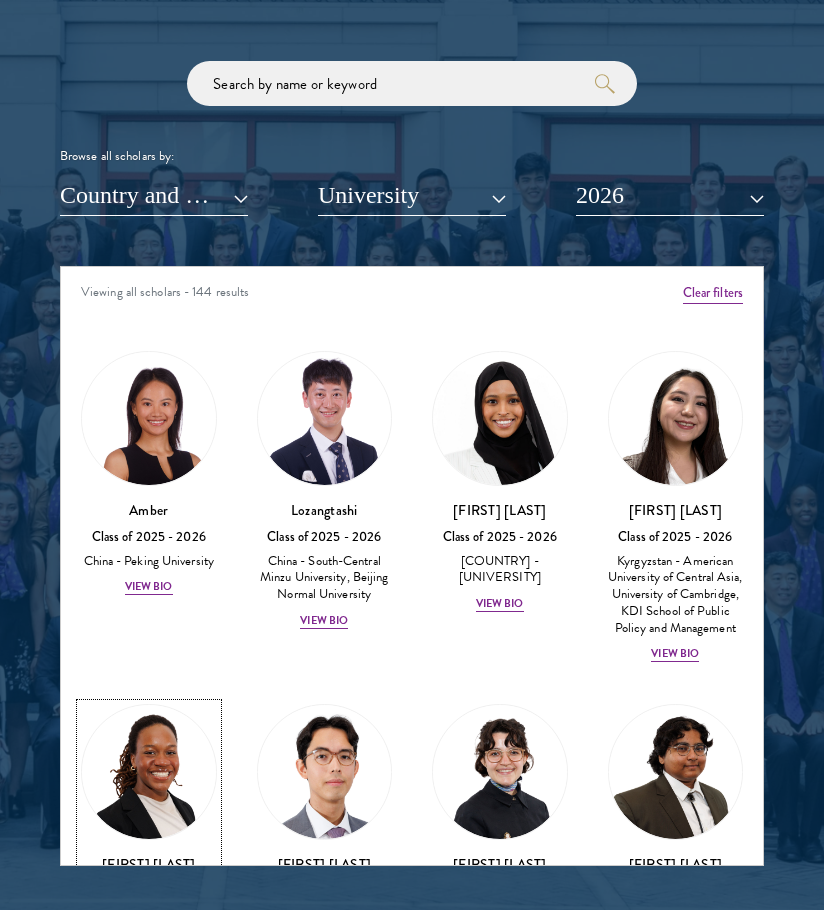 click at bounding box center [149, 772] 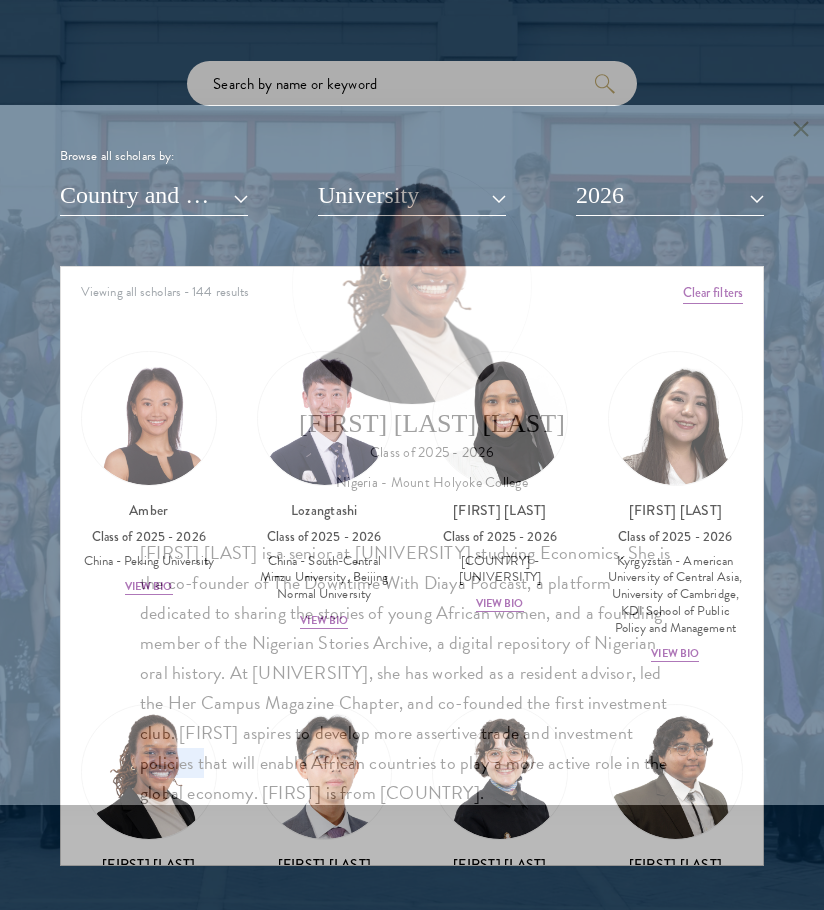 click on "[FIRST] [LAST] is a senior at Mount Holyoke College studying Economics. She is the co-founder of The Downtime With Diaya Podcast, a platform dedicated to sharing the stories of young African women, and a founding member of the Nigerian Stories Archive, a digital repository of Nigerian oral history. At Mount Holyoke College, she has worked as a resident advisor, led the Her Campus Magazine Chapter, and co-founded the first investment club. [FIRST] aspires to develop more assertive trade and investment policies that will enable African countries to play a more active role in the global economy. [FIRST] is from Nigeria." at bounding box center (412, 455) 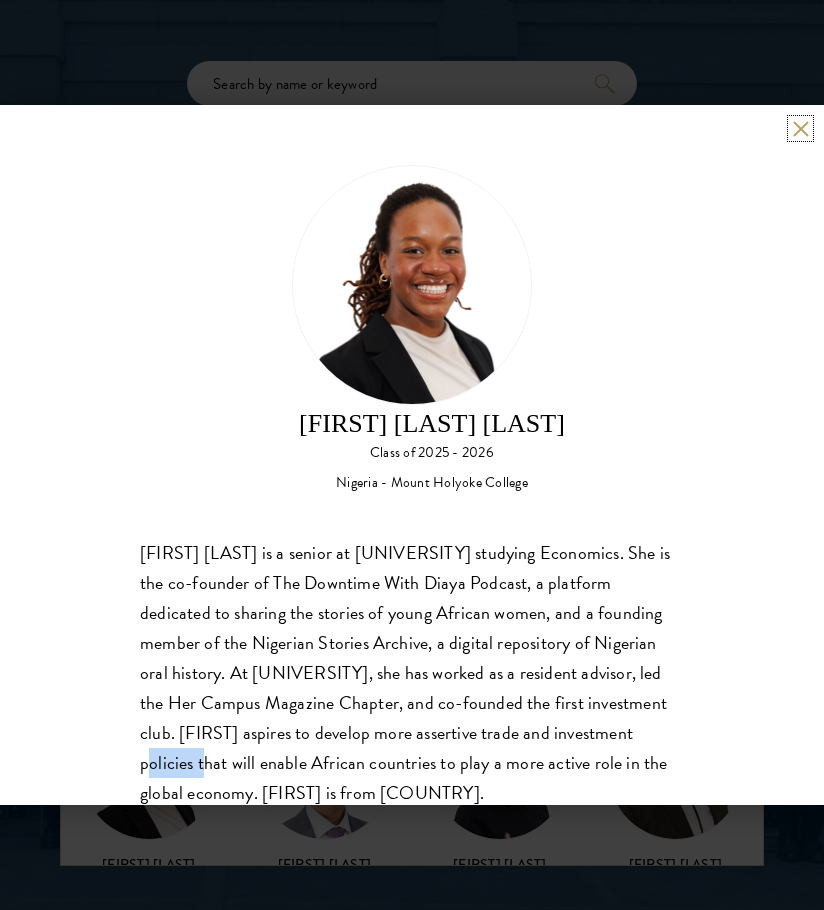 click at bounding box center [800, 128] 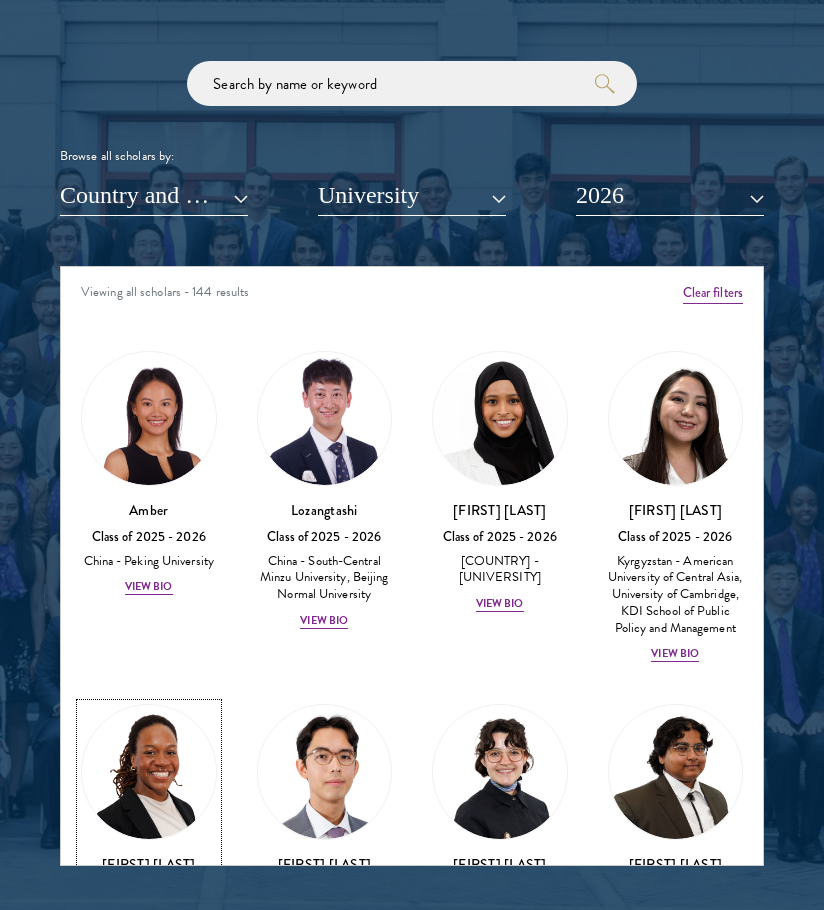 scroll, scrollTop: 132, scrollLeft: 0, axis: vertical 